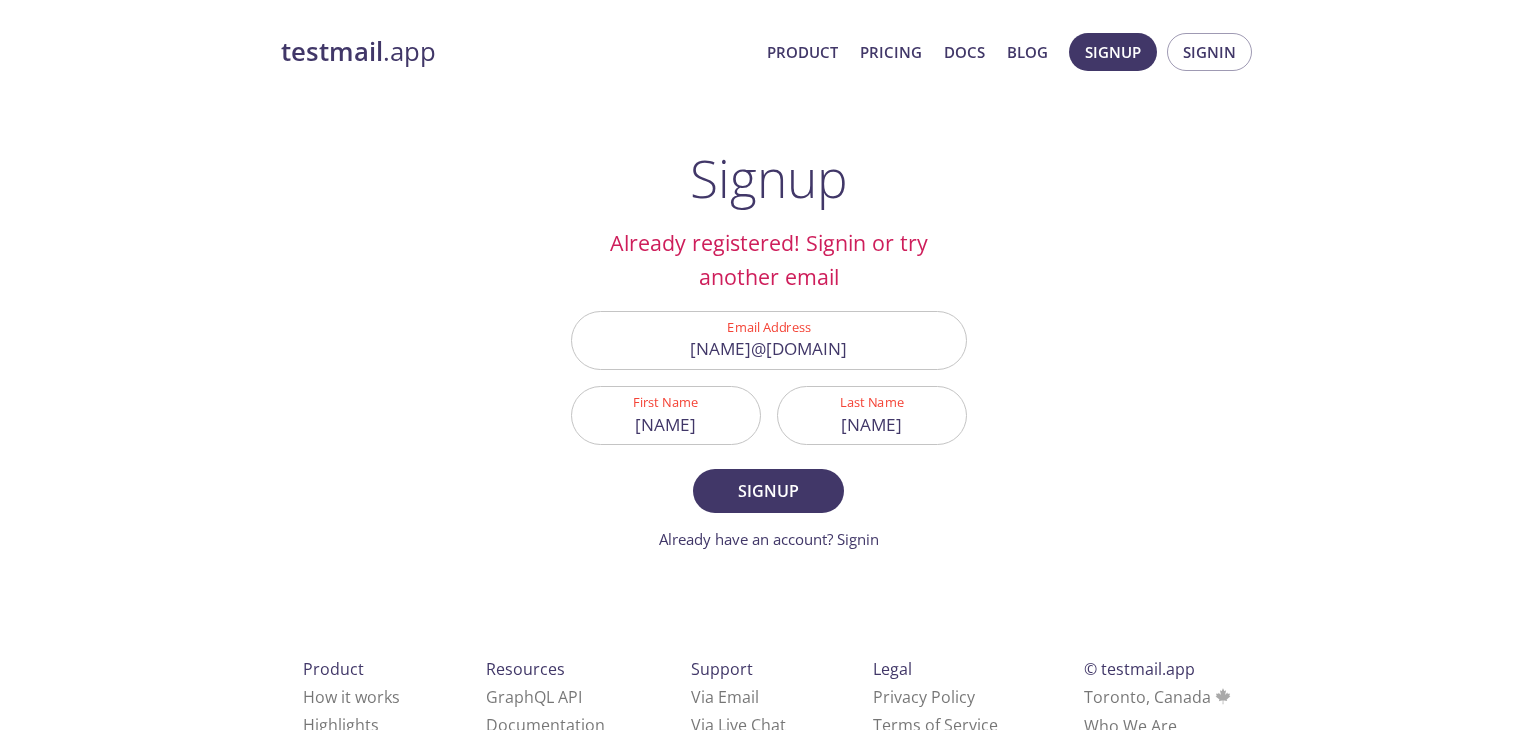 scroll, scrollTop: 0, scrollLeft: 0, axis: both 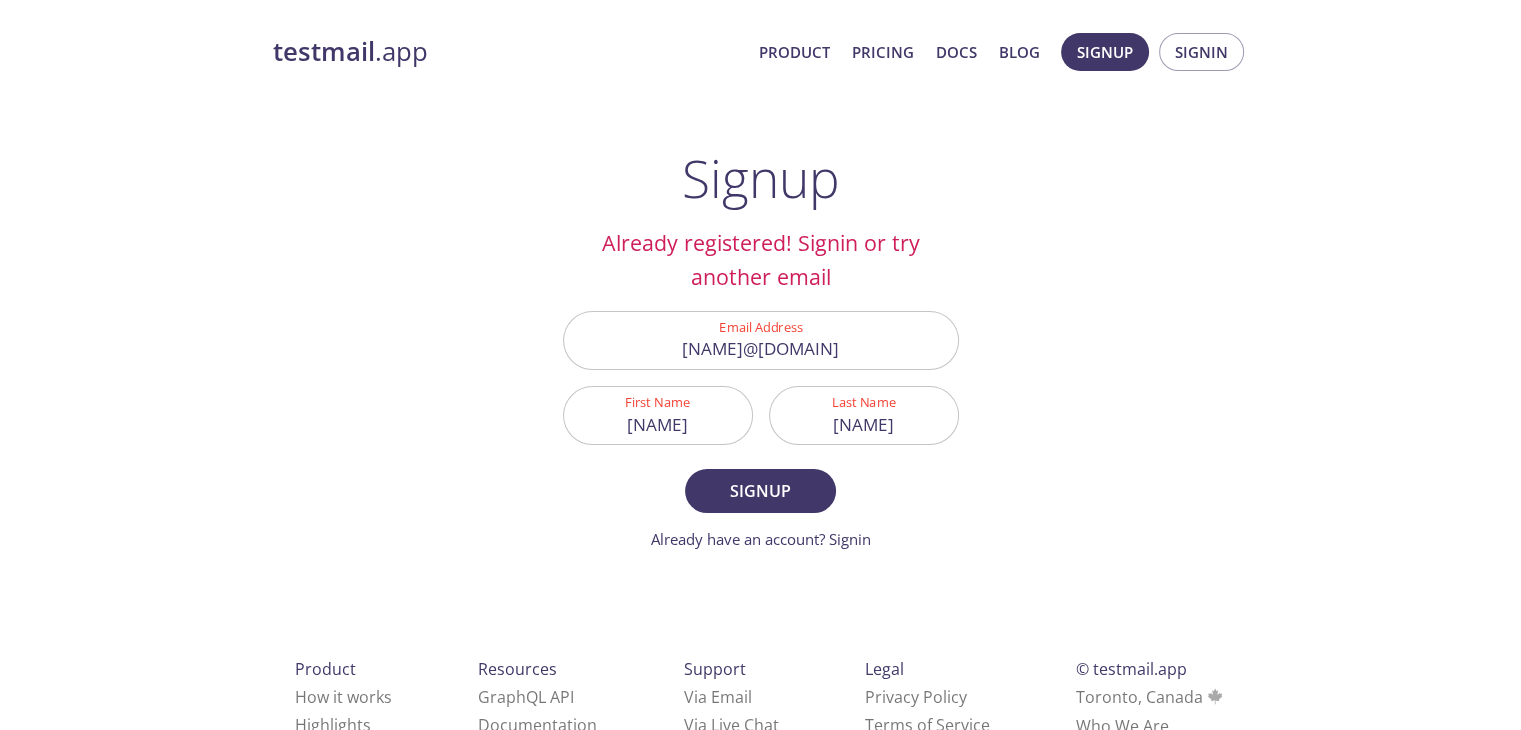 click on "Already have an account? Signin" at bounding box center [761, 539] 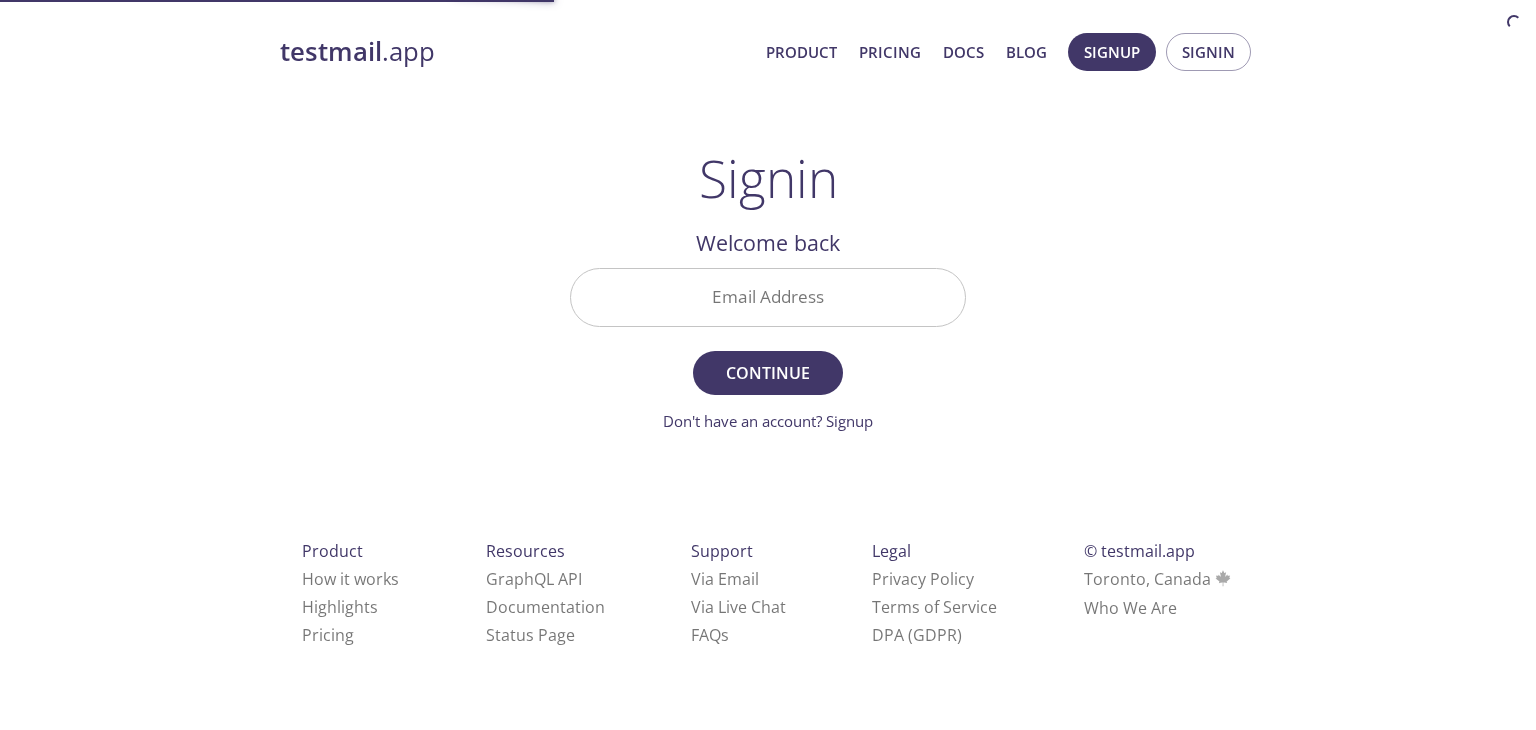 click on "Email Address" at bounding box center (768, 297) 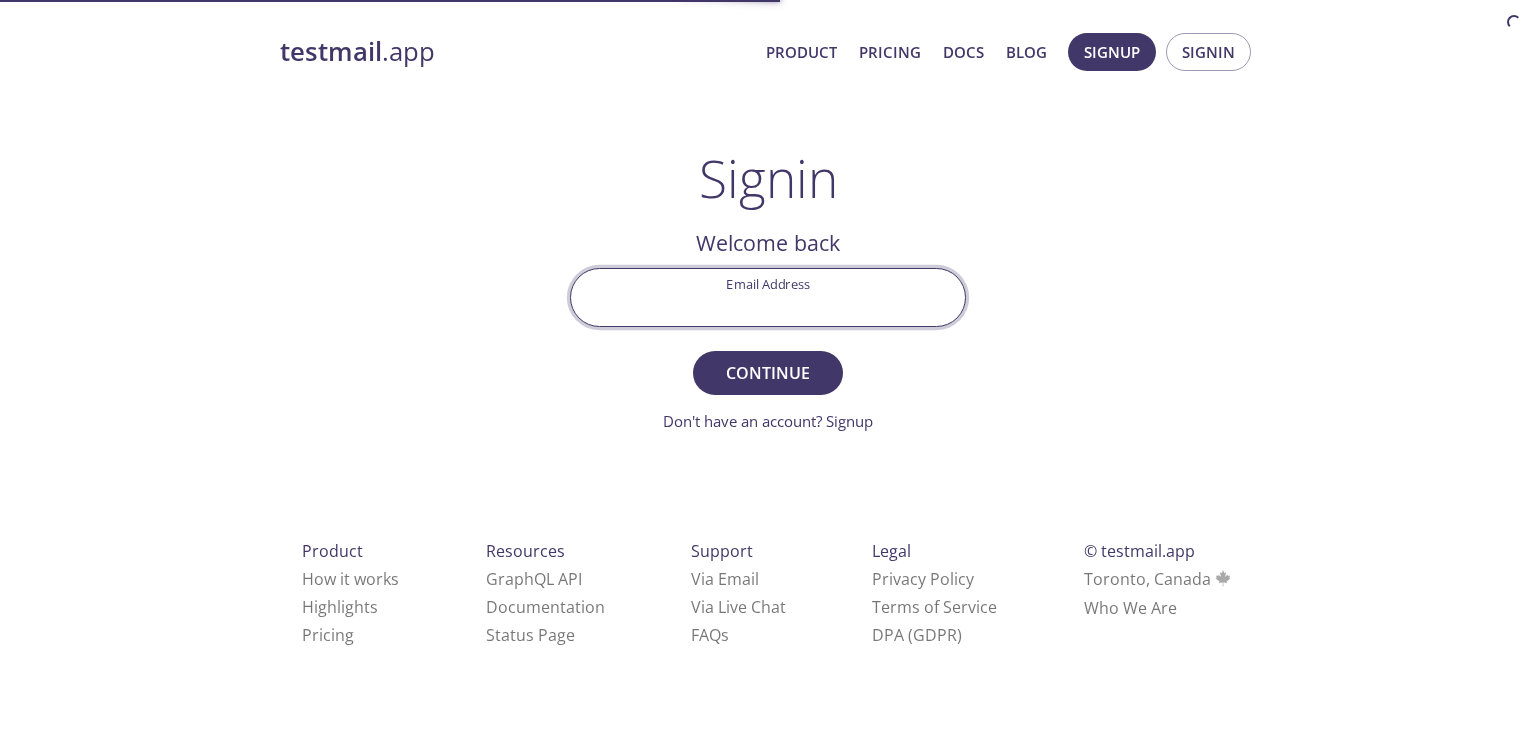 type on "[EMAIL]" 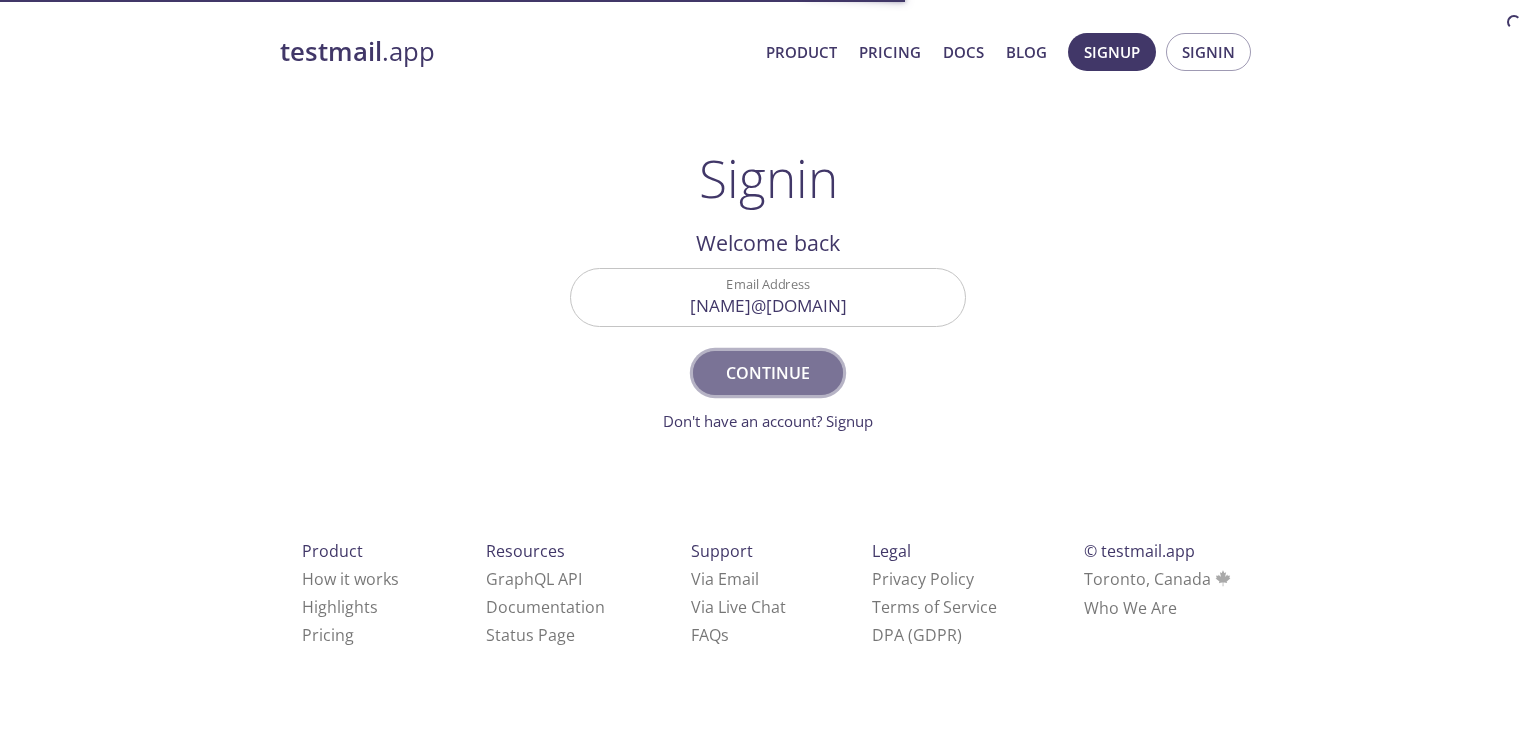 click on "Continue" at bounding box center (768, 373) 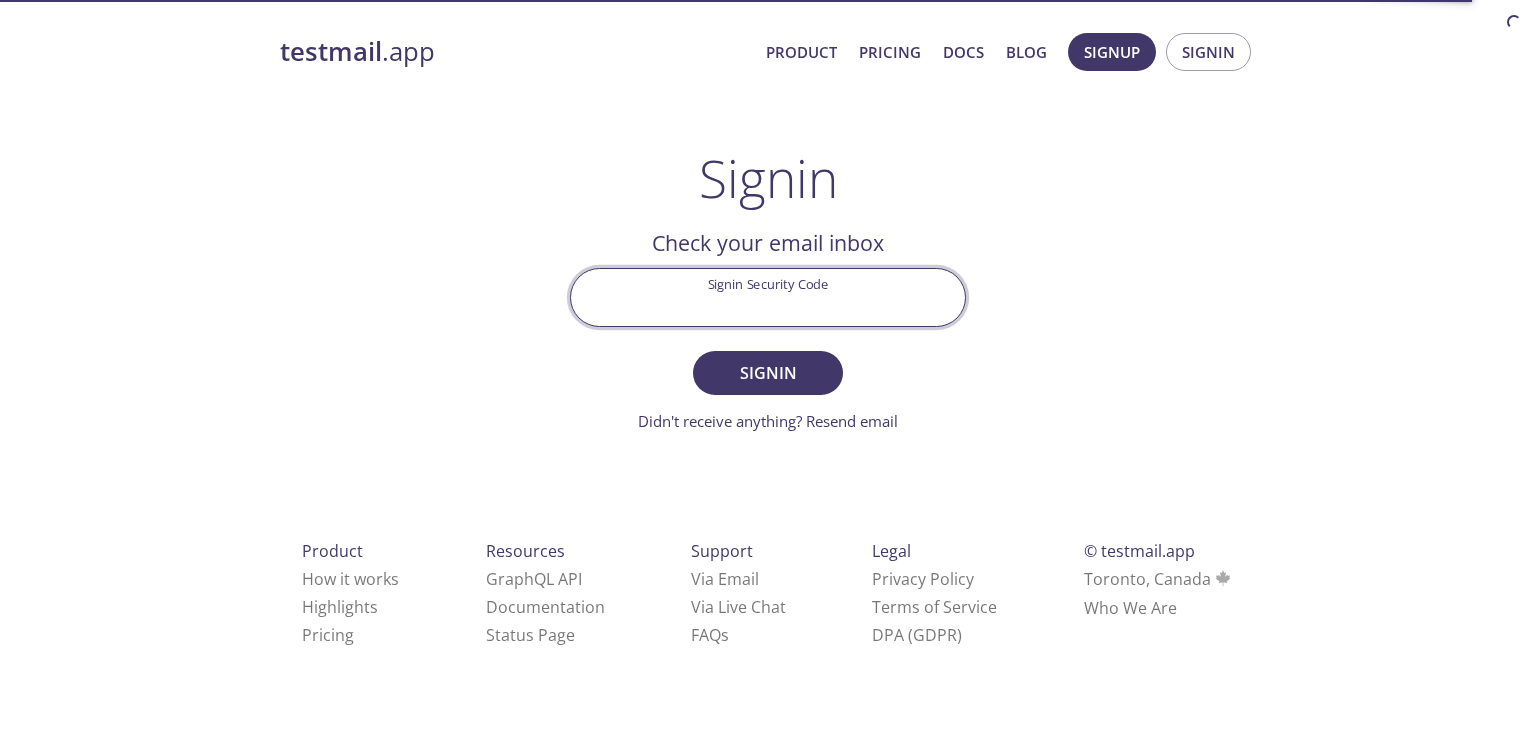 paste on "D2QYWLP" 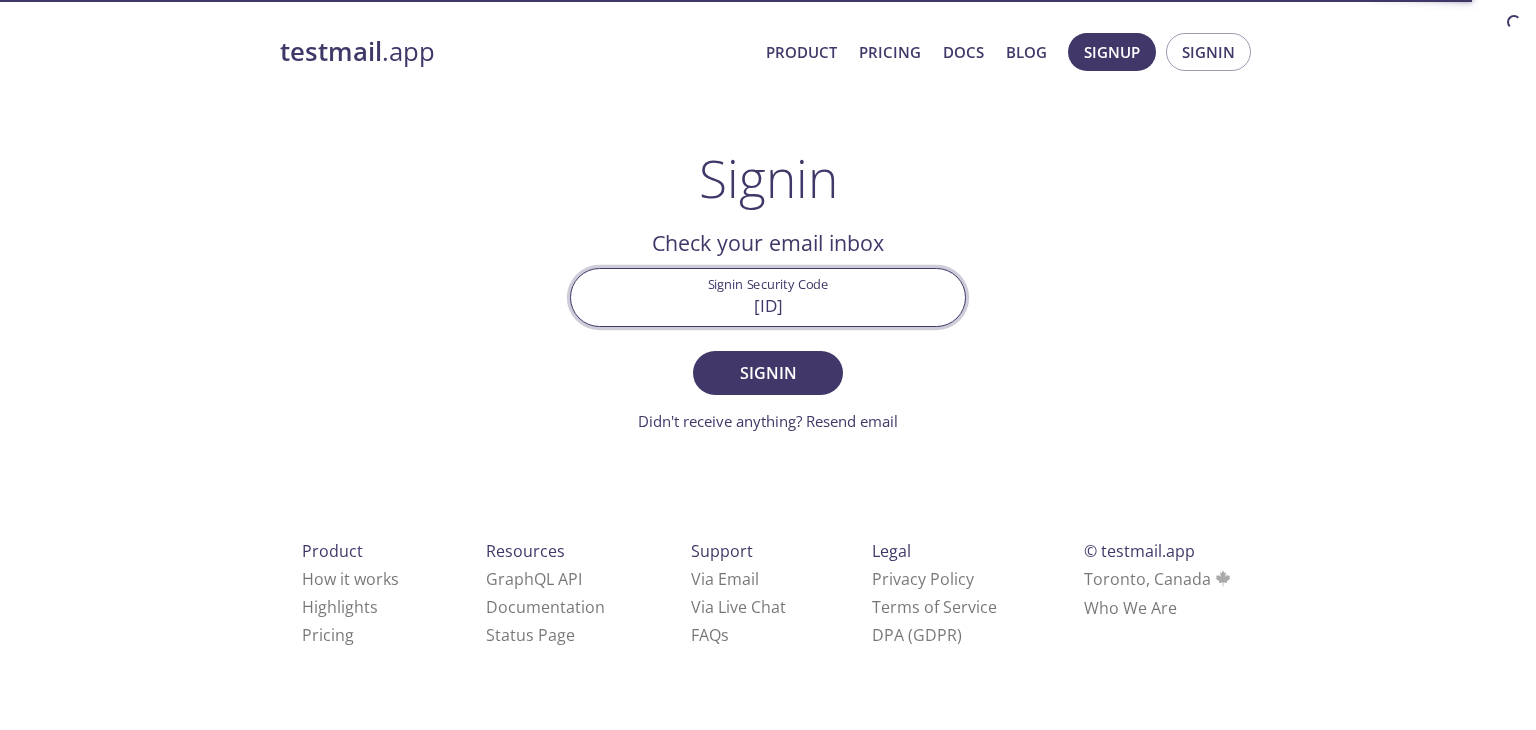 click on "D2QYWLP" at bounding box center (768, 297) 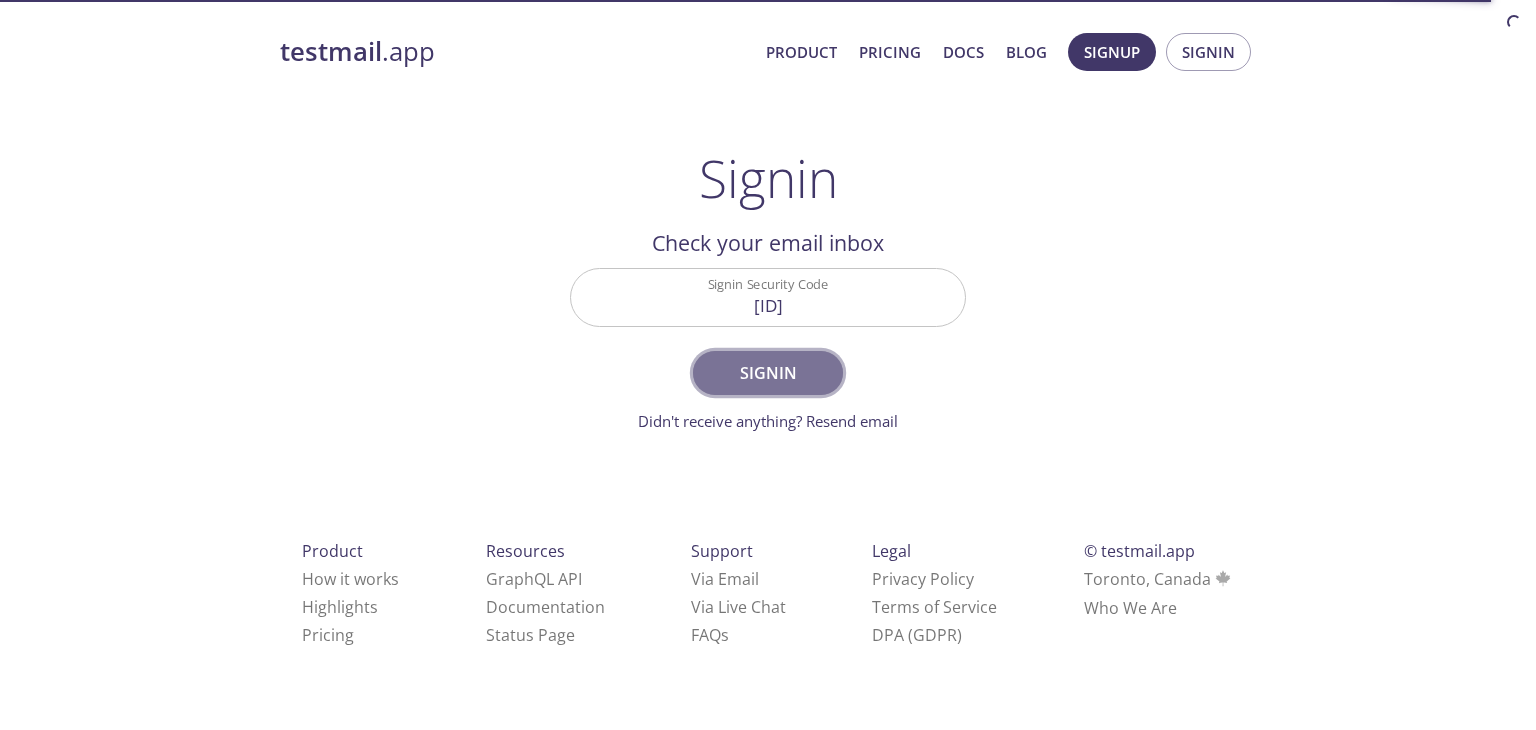 click on "Signin" at bounding box center (768, 373) 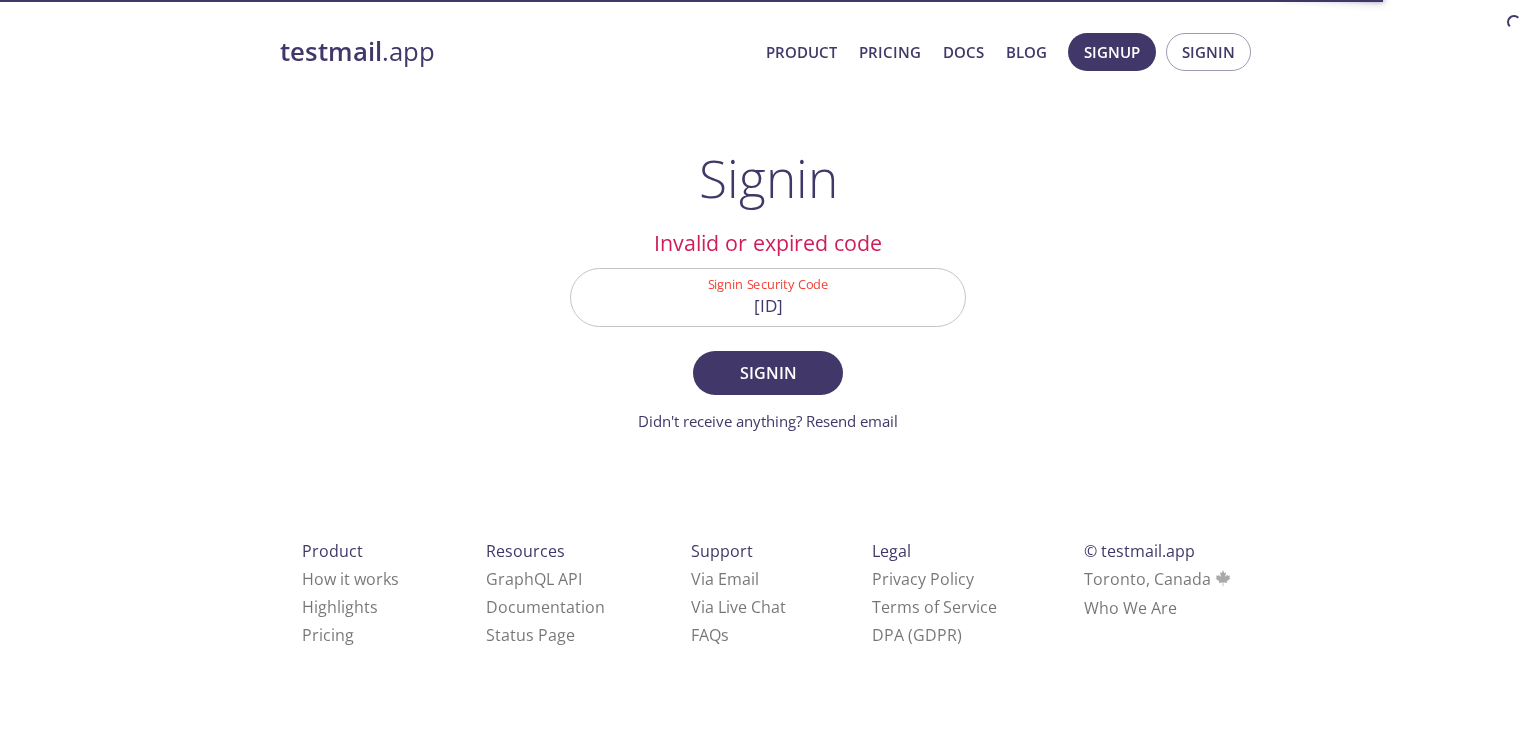 click on "D2QYWLP" at bounding box center [768, 297] 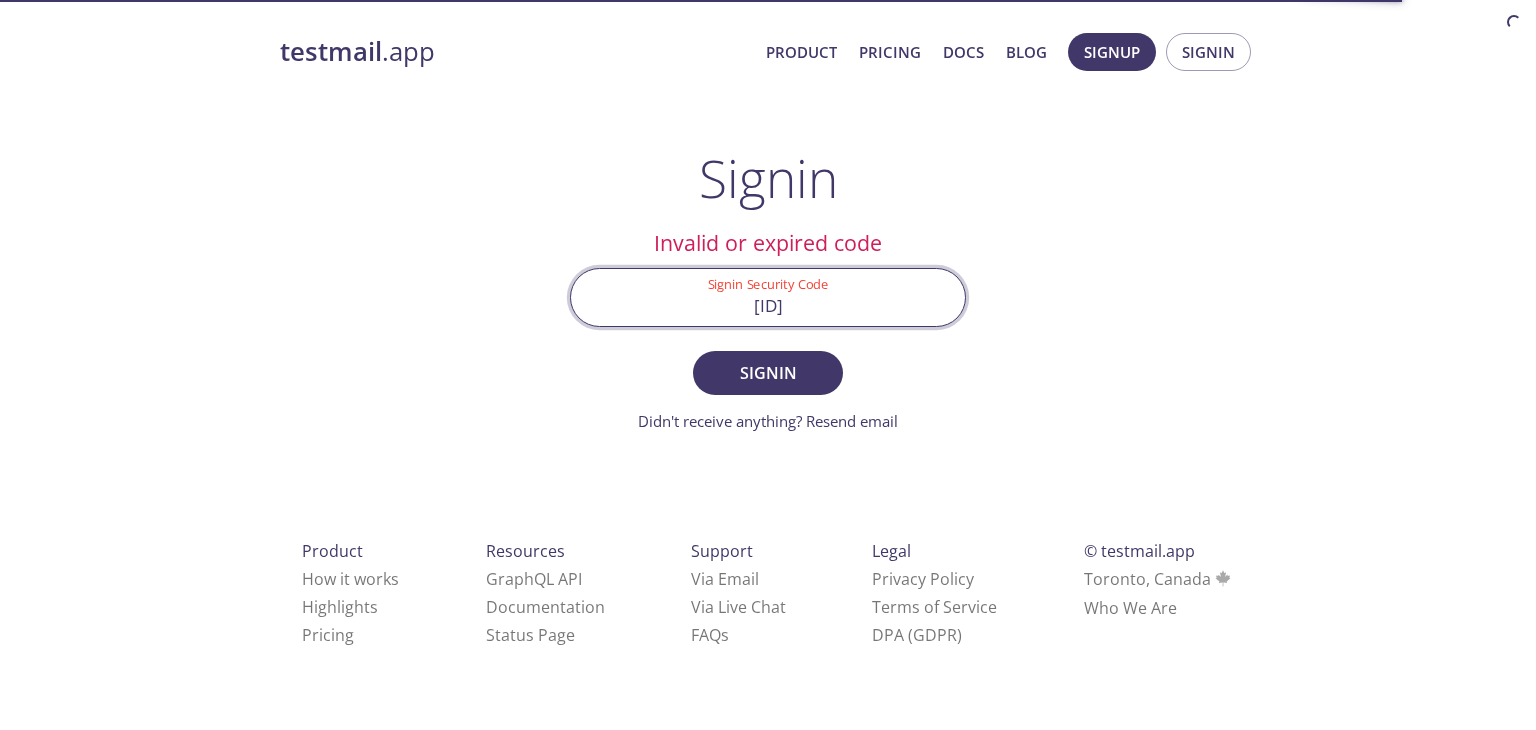 click on "D2QYWLP" at bounding box center (768, 297) 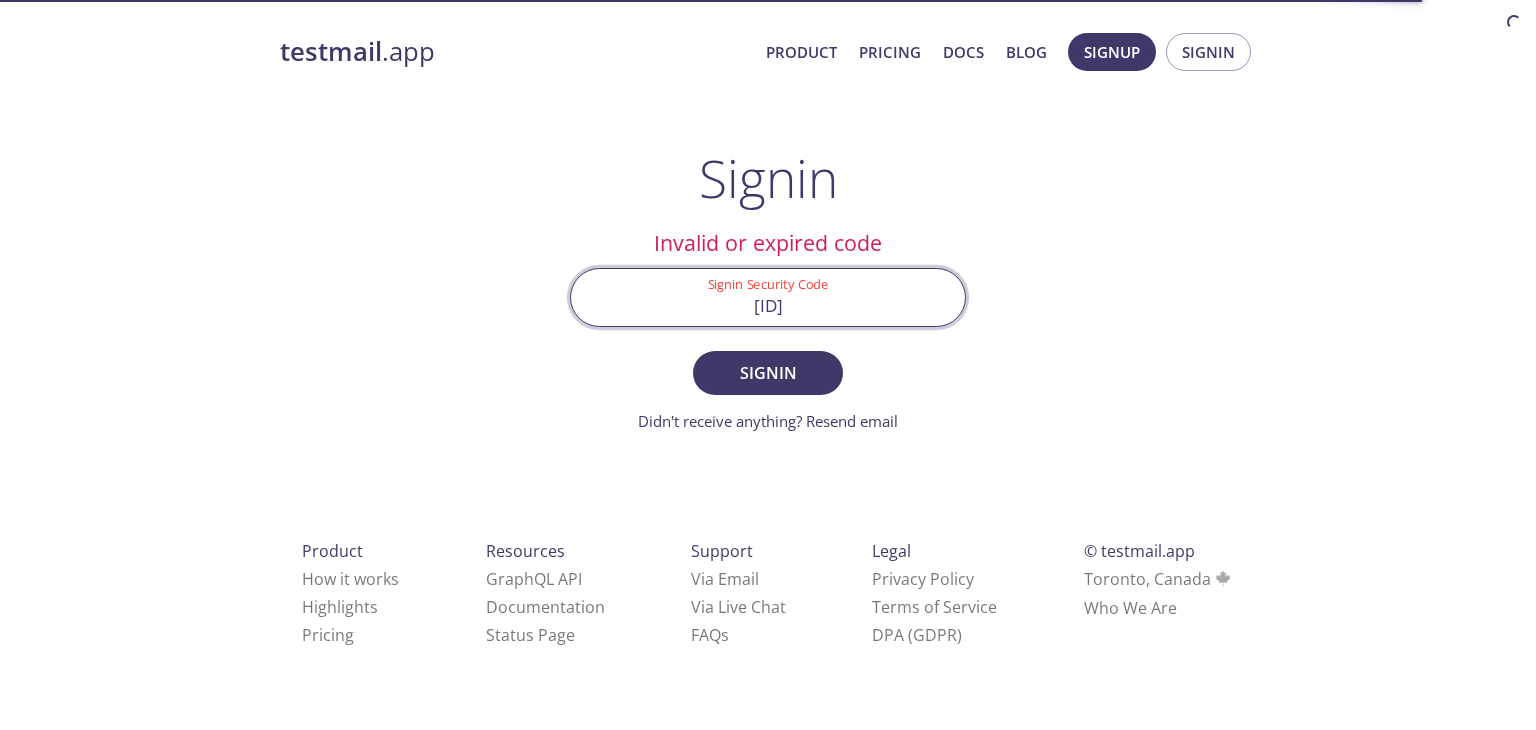 paste on "116ZKAU" 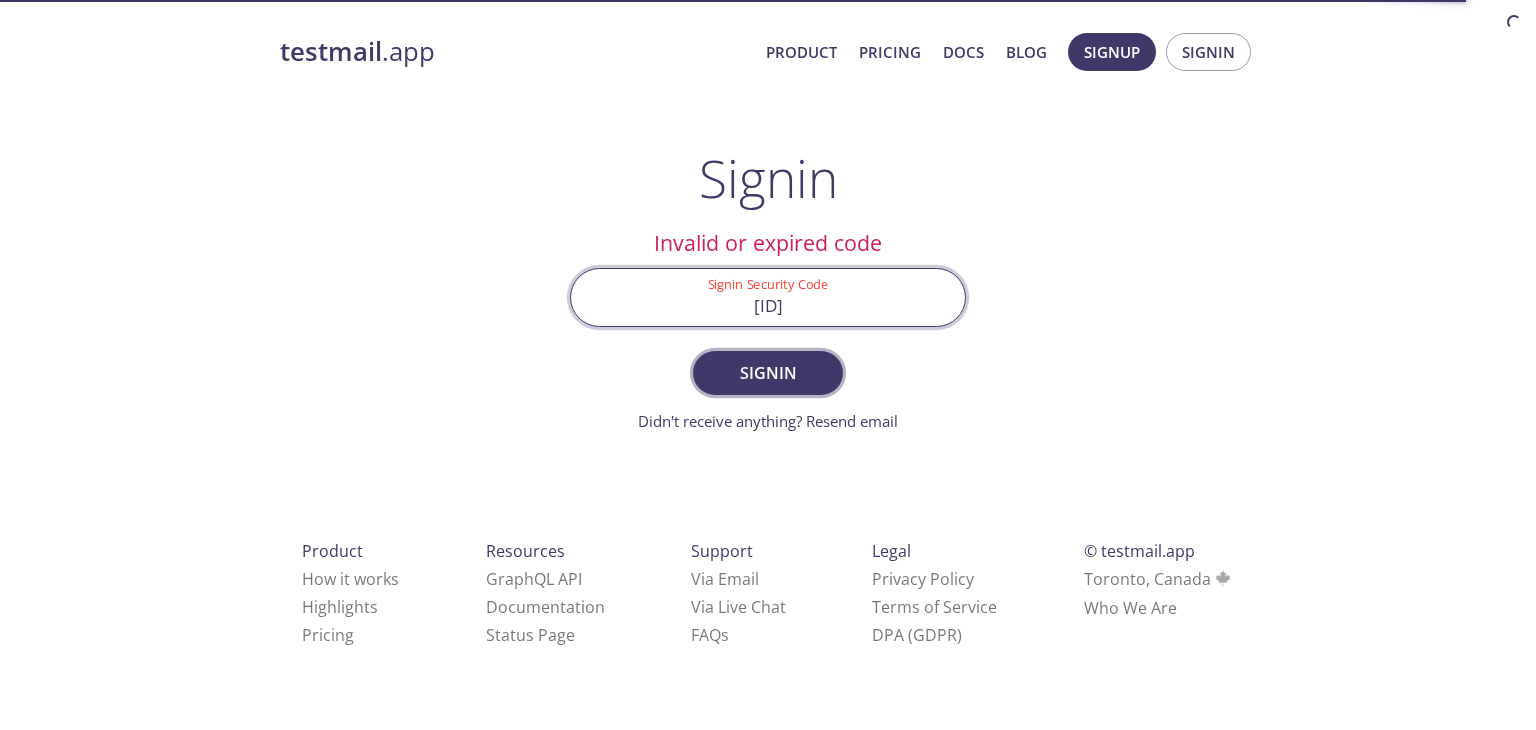 type on "116ZKAU" 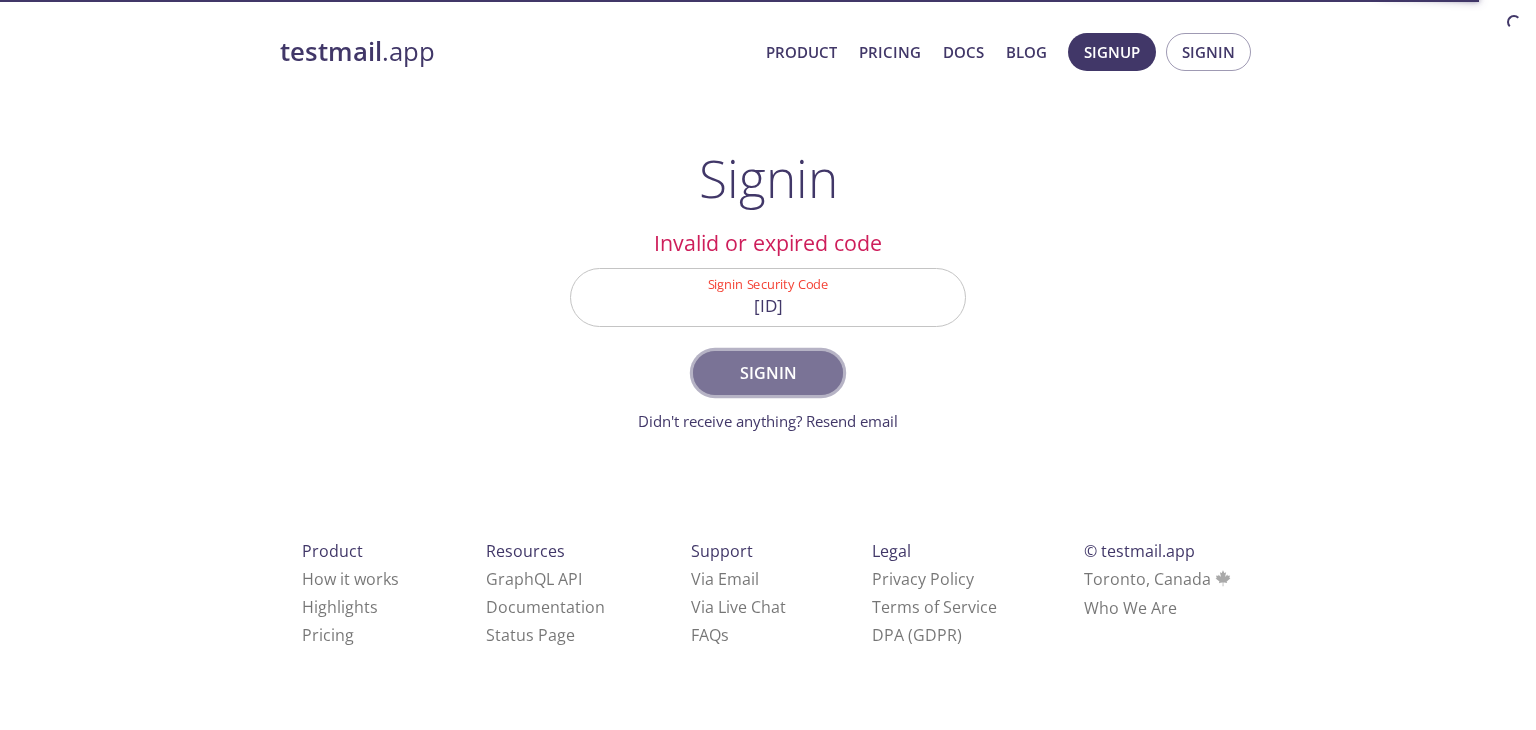 click on "Signin" at bounding box center [768, 373] 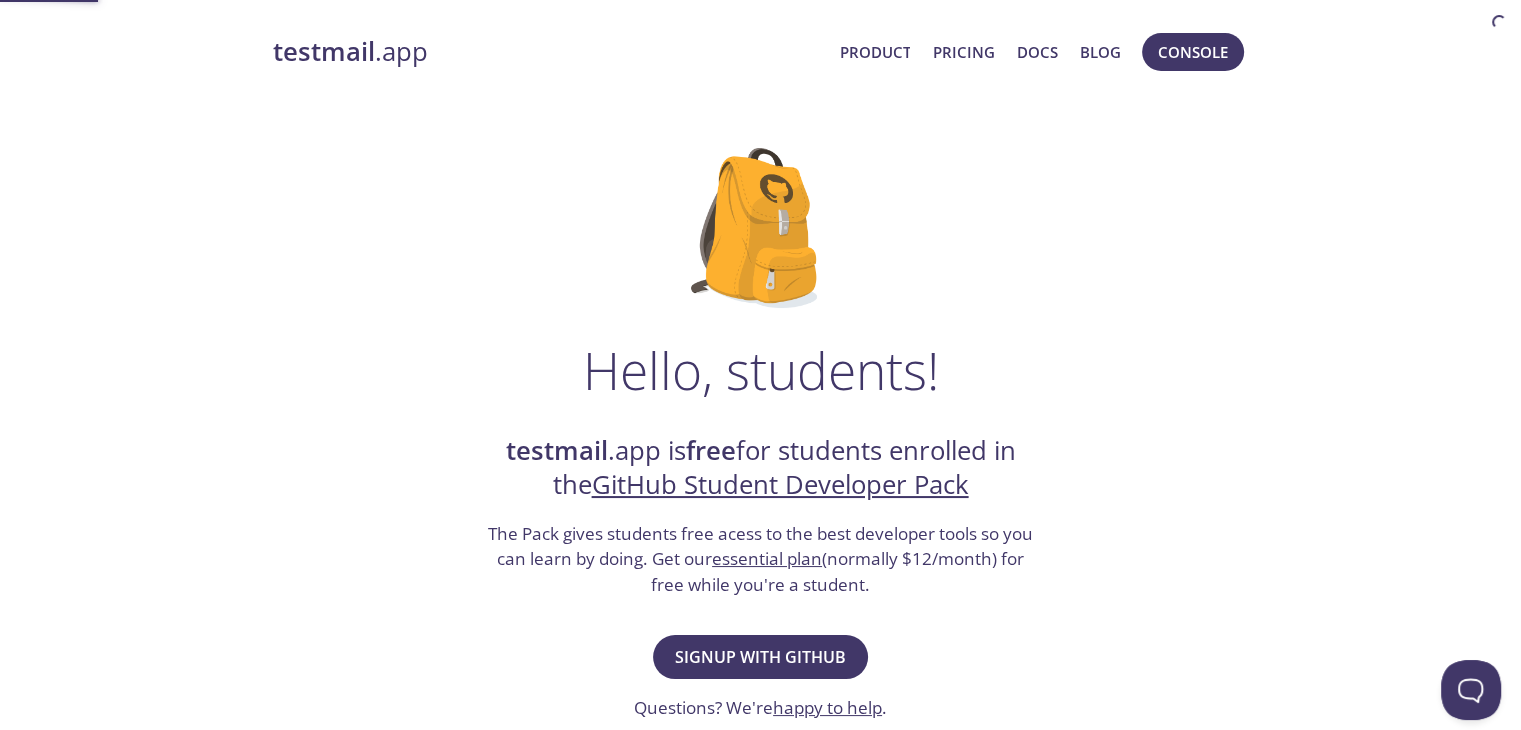 scroll, scrollTop: 0, scrollLeft: 0, axis: both 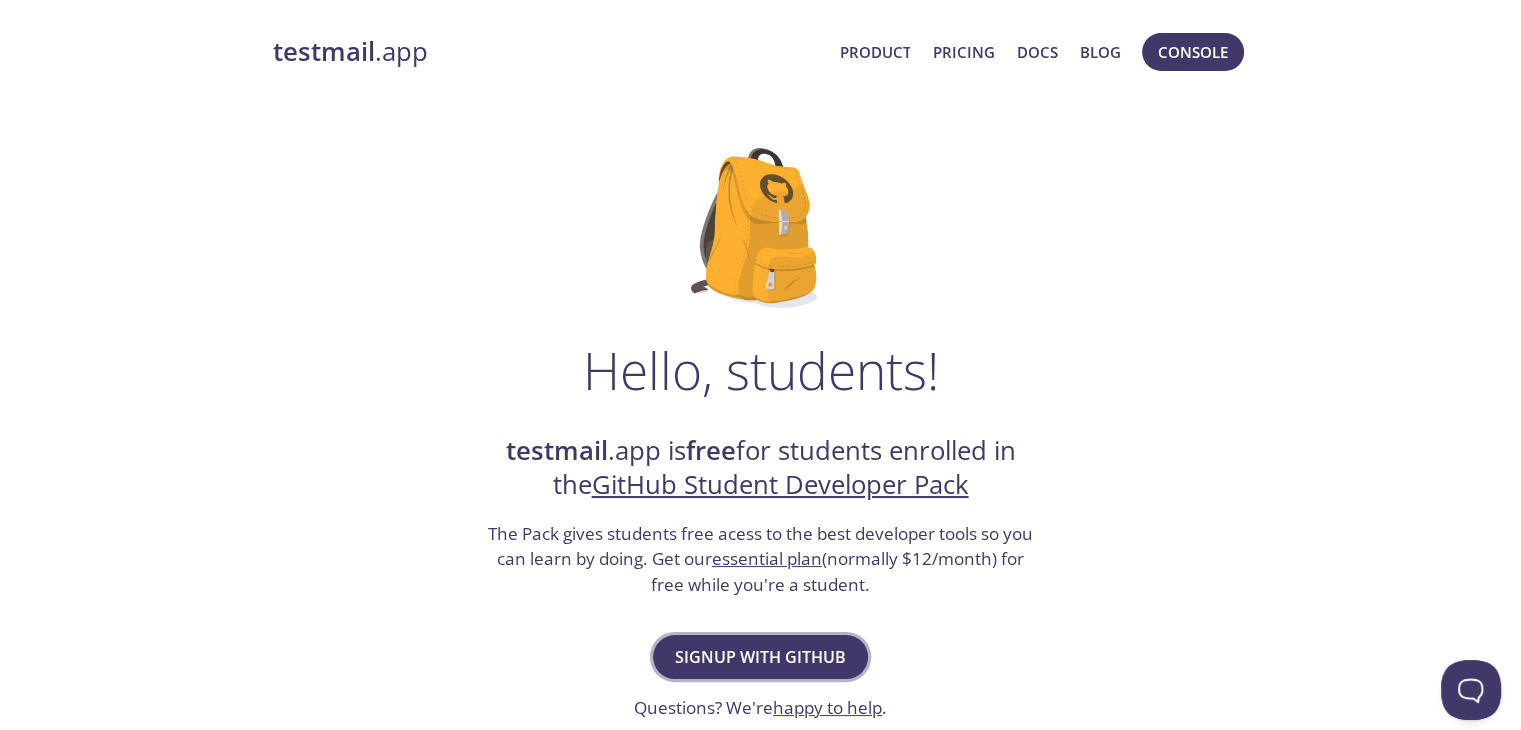 click on "Signup with GitHub" at bounding box center (760, 657) 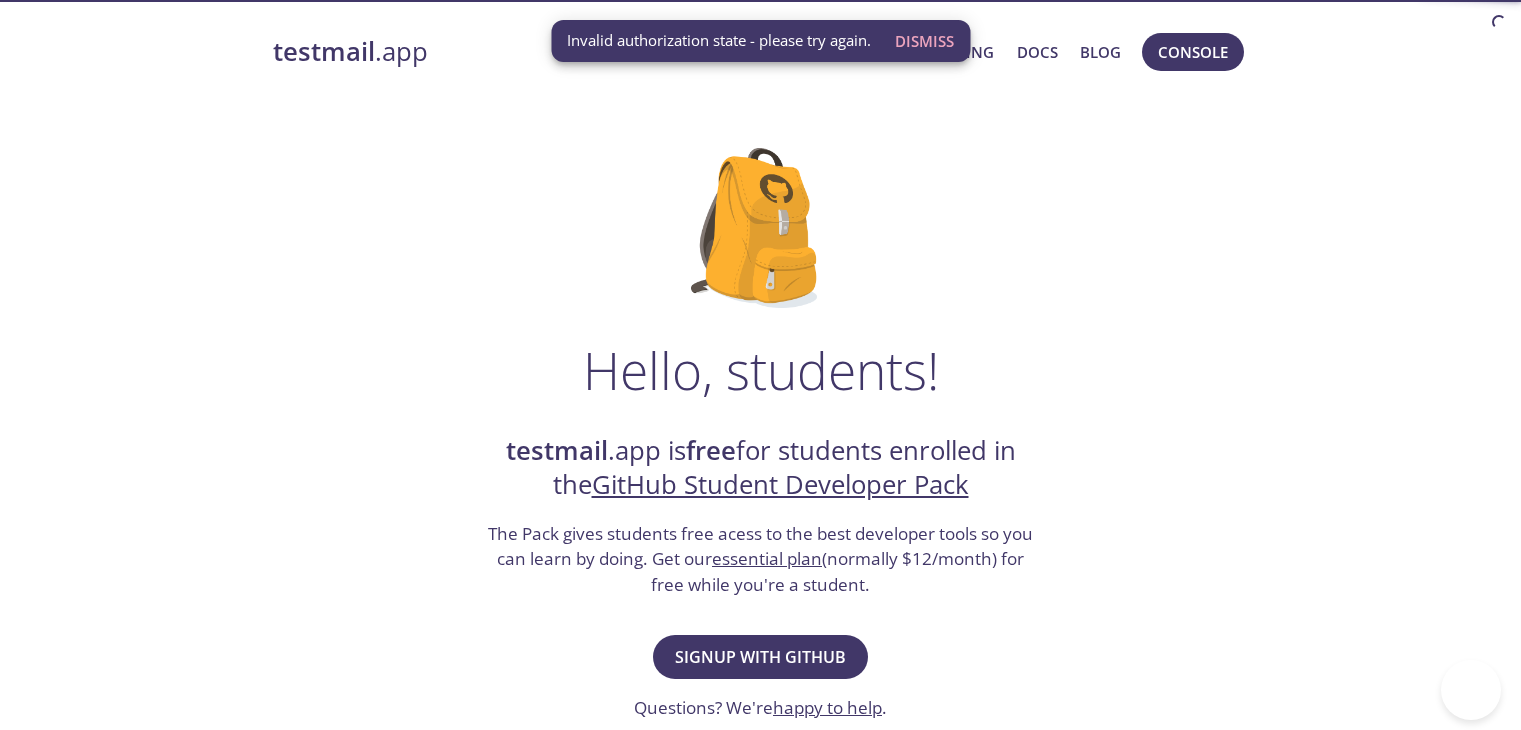 scroll, scrollTop: 0, scrollLeft: 0, axis: both 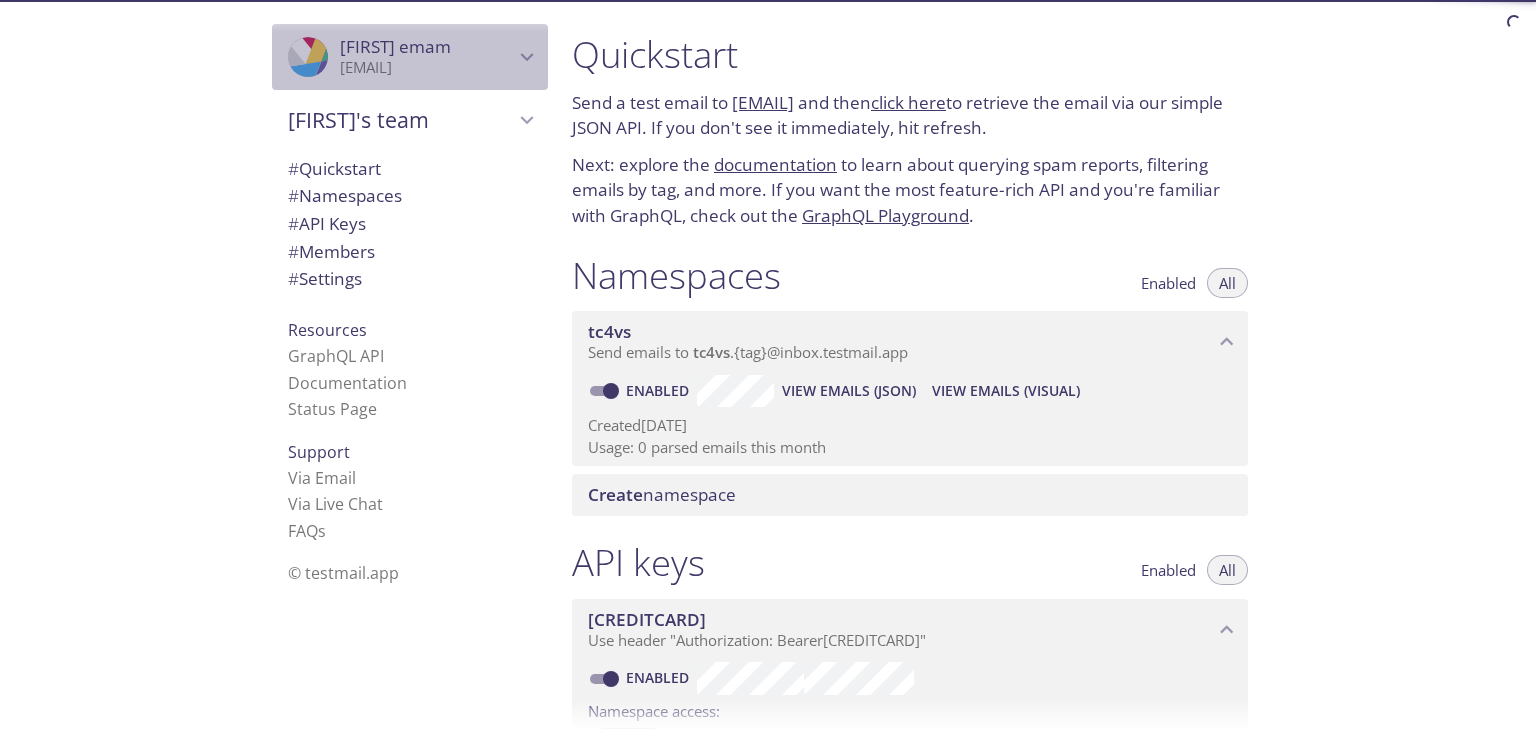 click at bounding box center [527, 57] 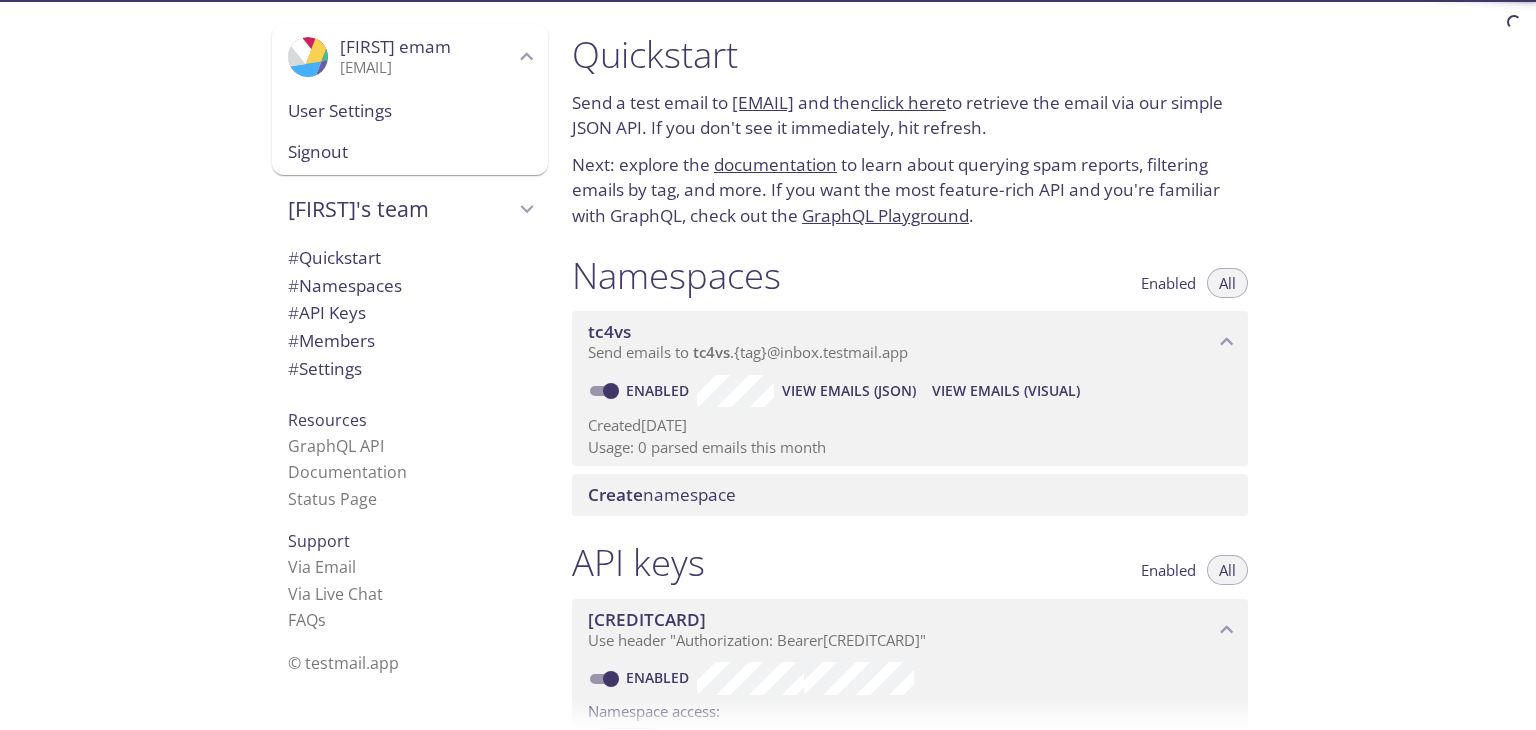click on "[FIRST]'s team" at bounding box center [401, 209] 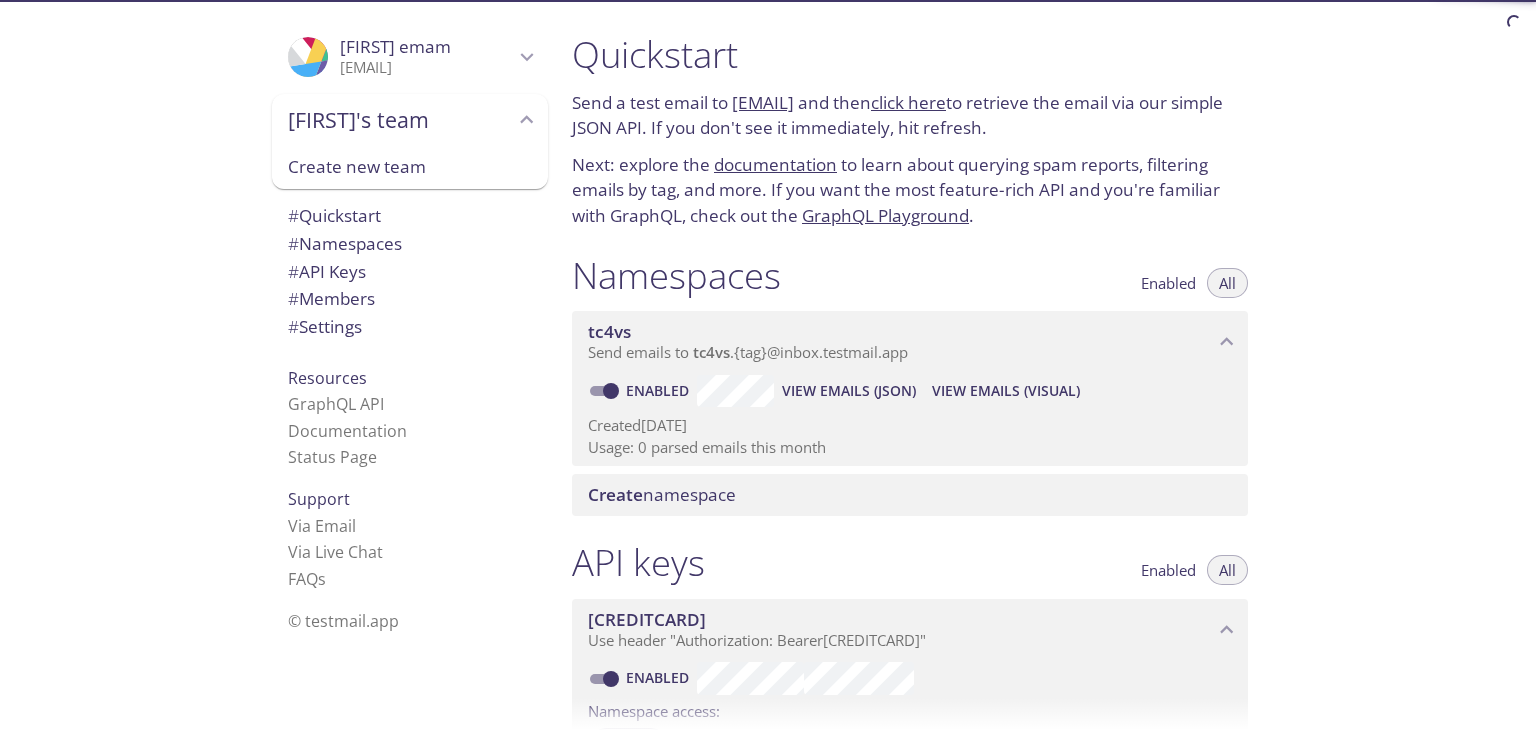 click on "Create new team" at bounding box center [410, 167] 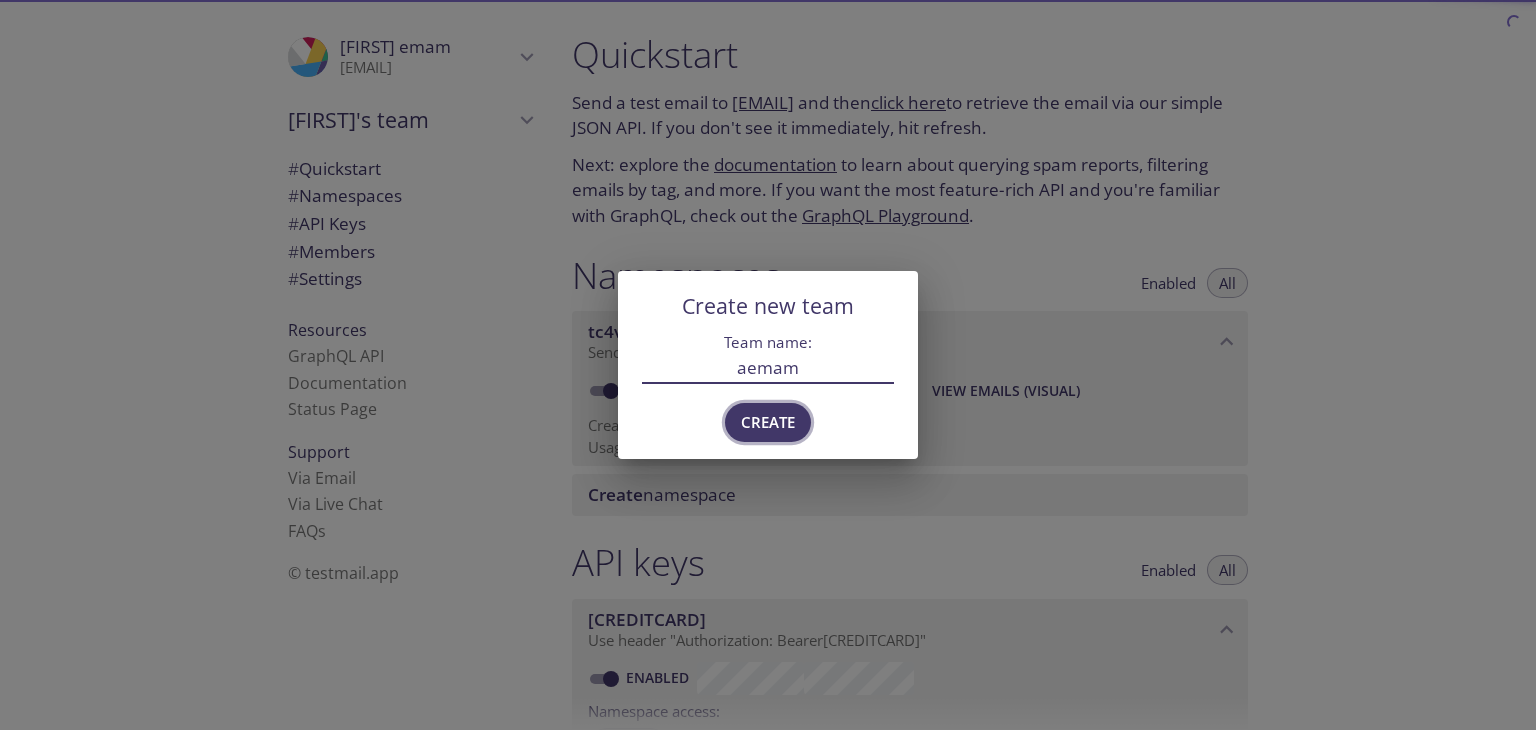 type on "aemam" 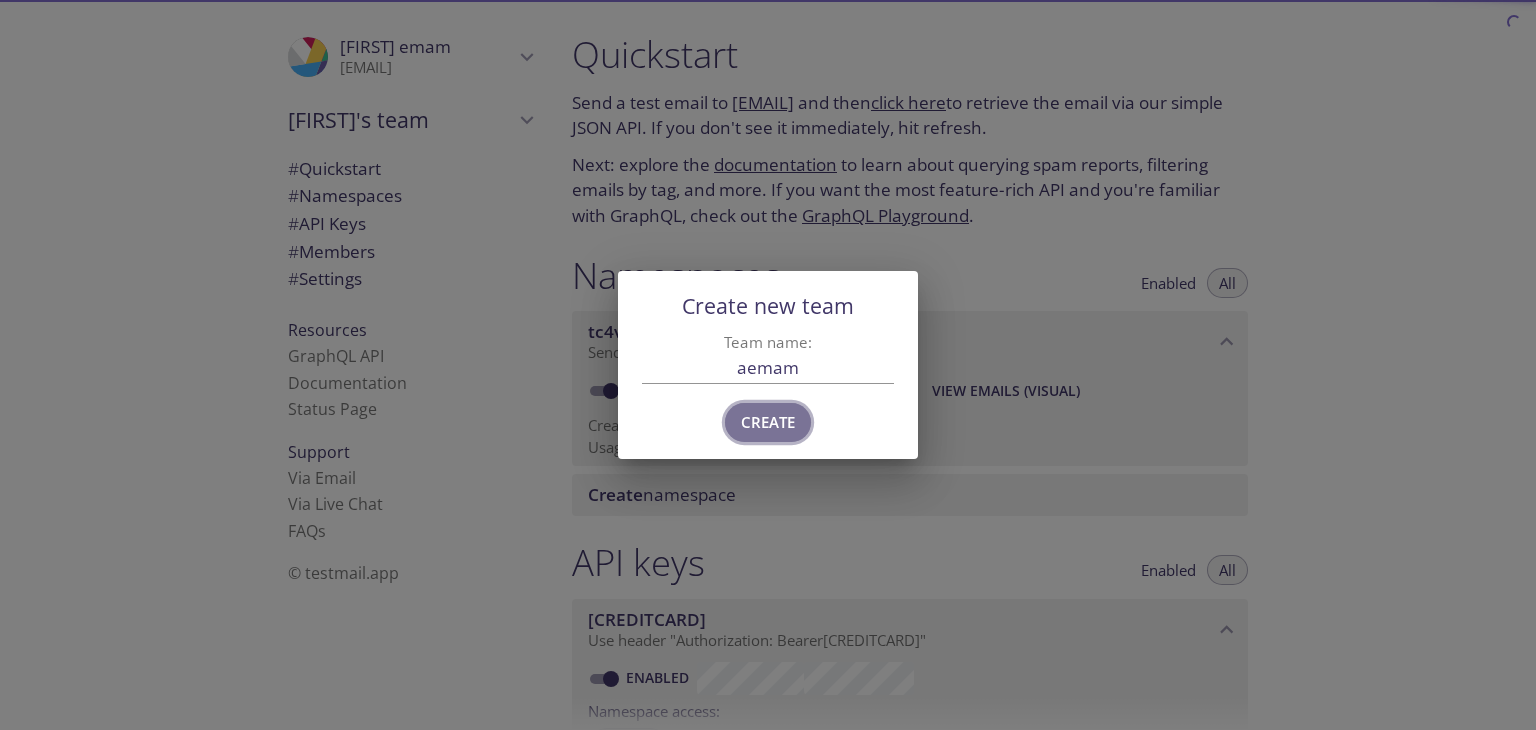 click on "Create" at bounding box center (768, 422) 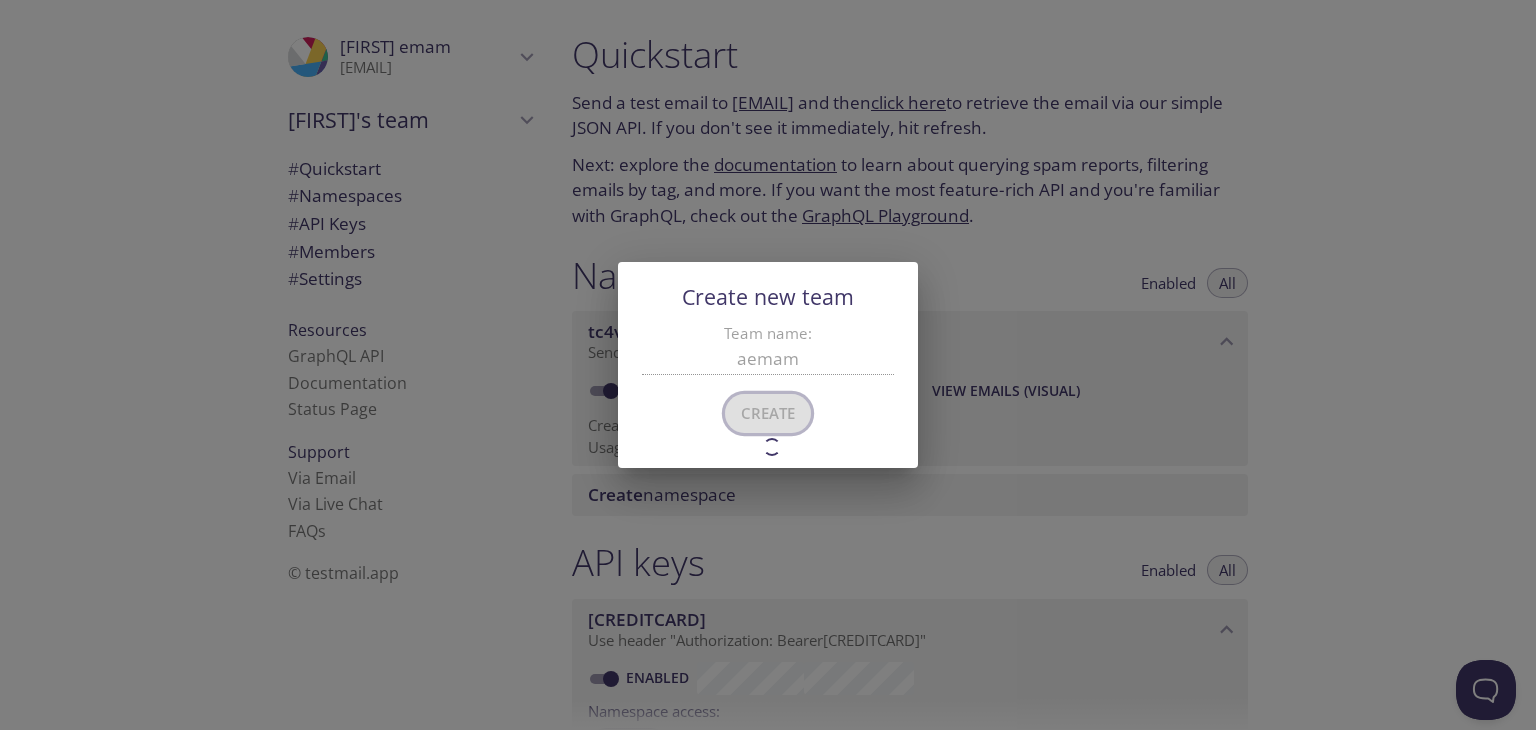 scroll, scrollTop: 0, scrollLeft: 0, axis: both 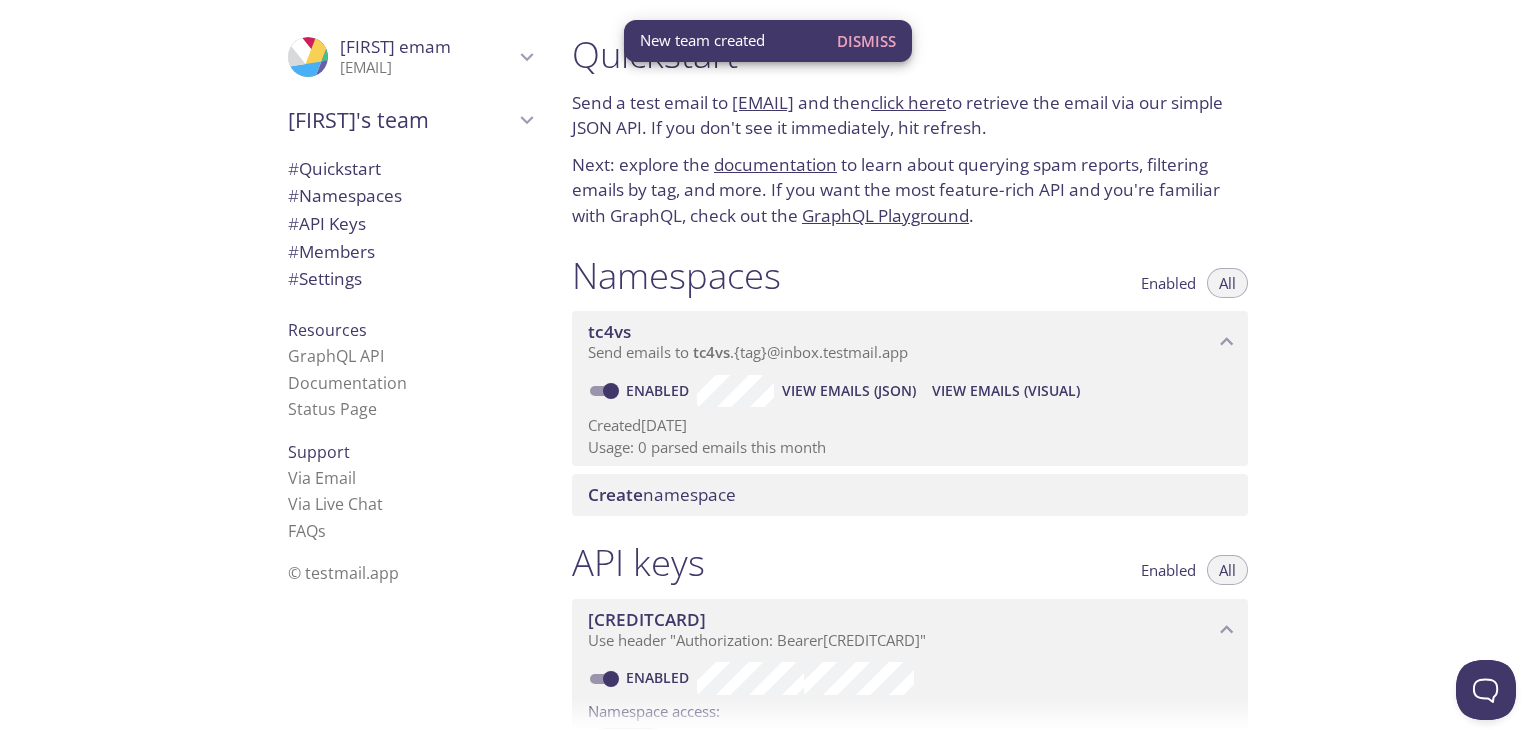 click on "[EMAIL]" at bounding box center (763, 102) 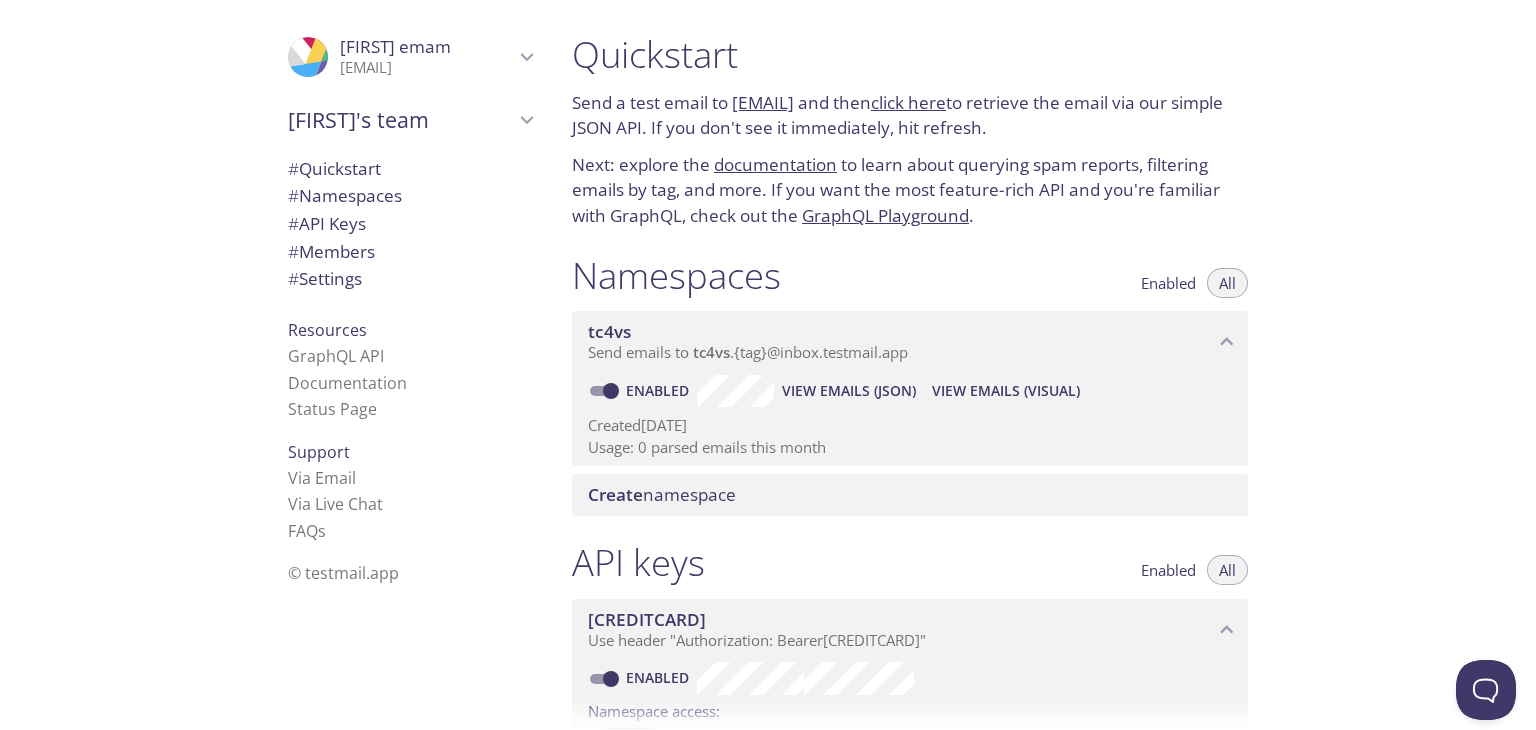 click on "Quickstart" at bounding box center [910, 54] 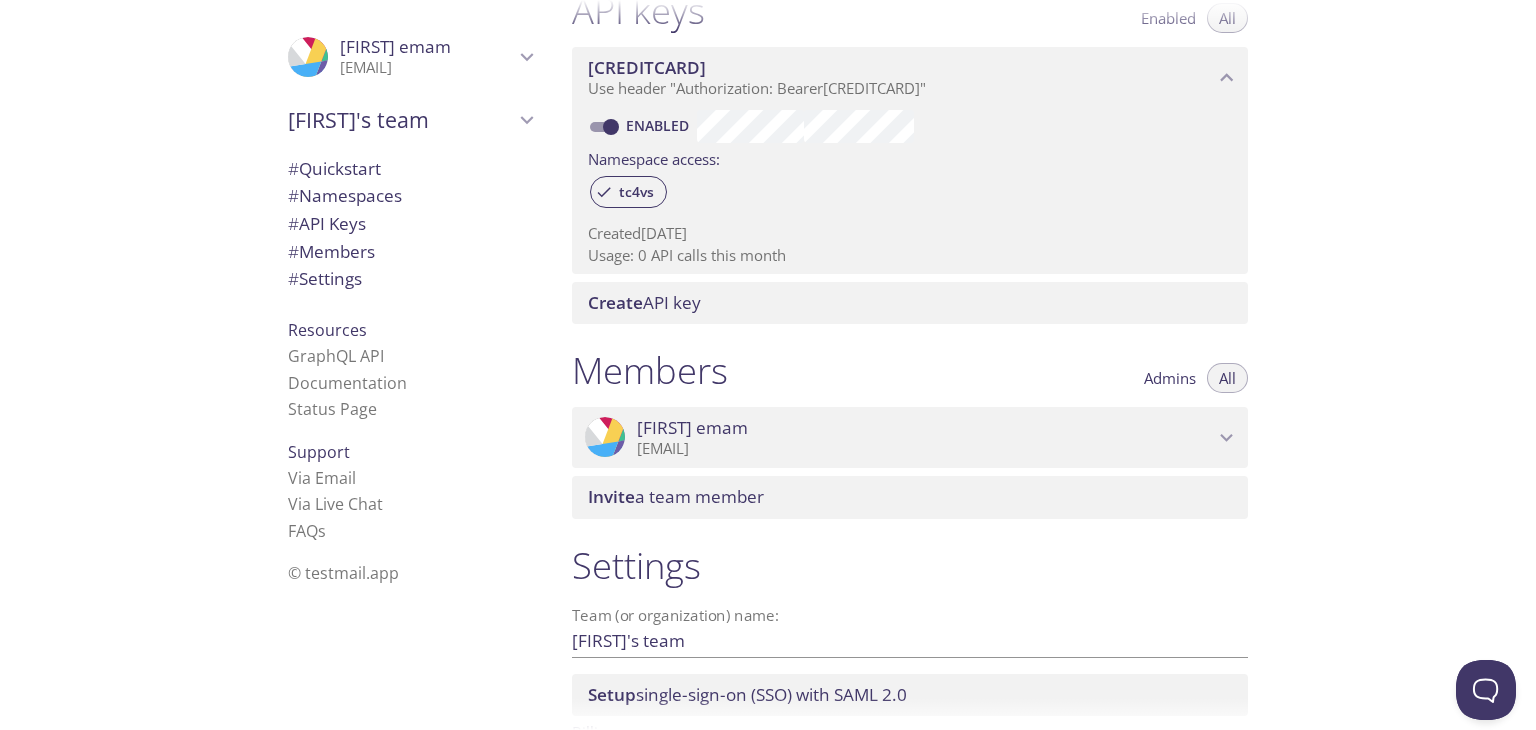 scroll, scrollTop: 692, scrollLeft: 0, axis: vertical 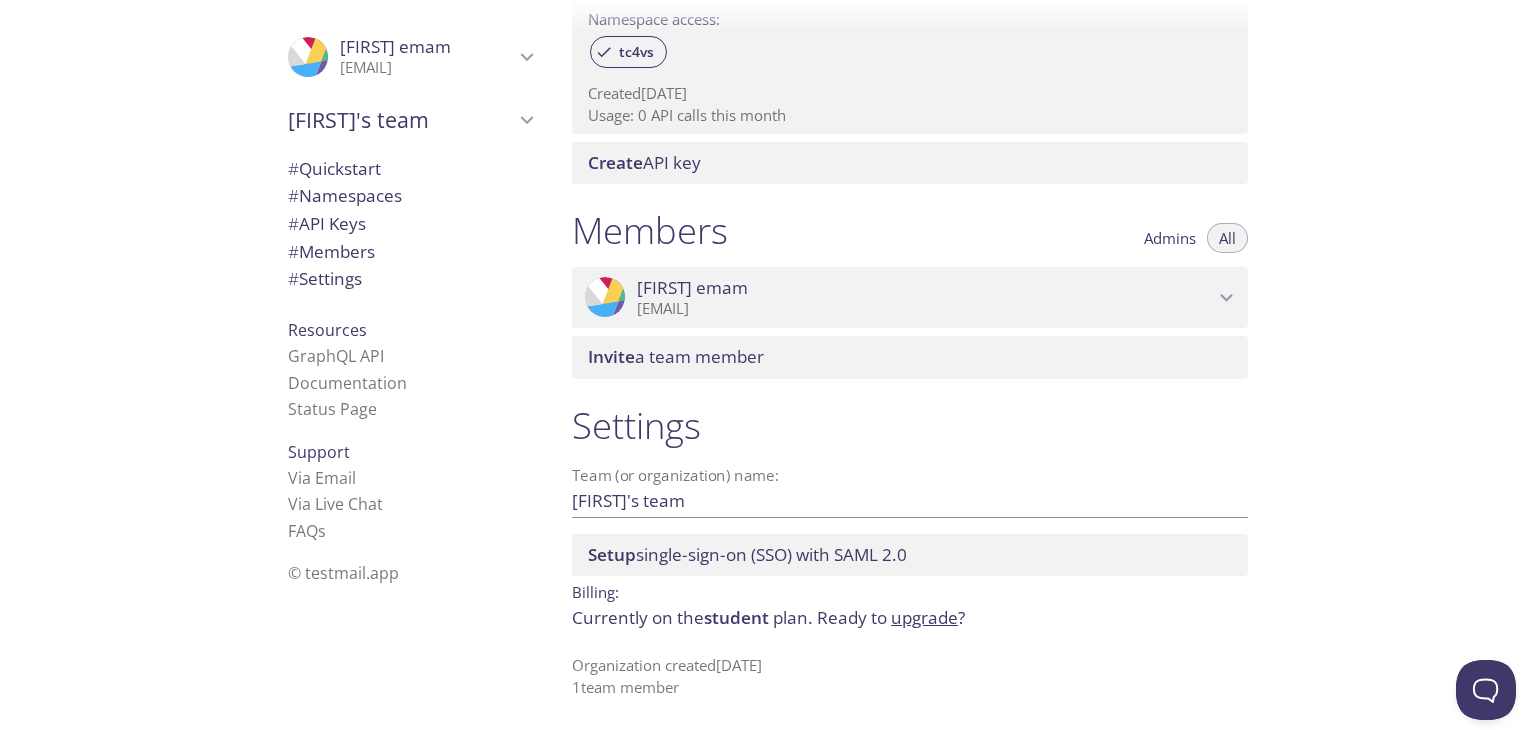 click on "Invite  a team member" at bounding box center [910, 357] 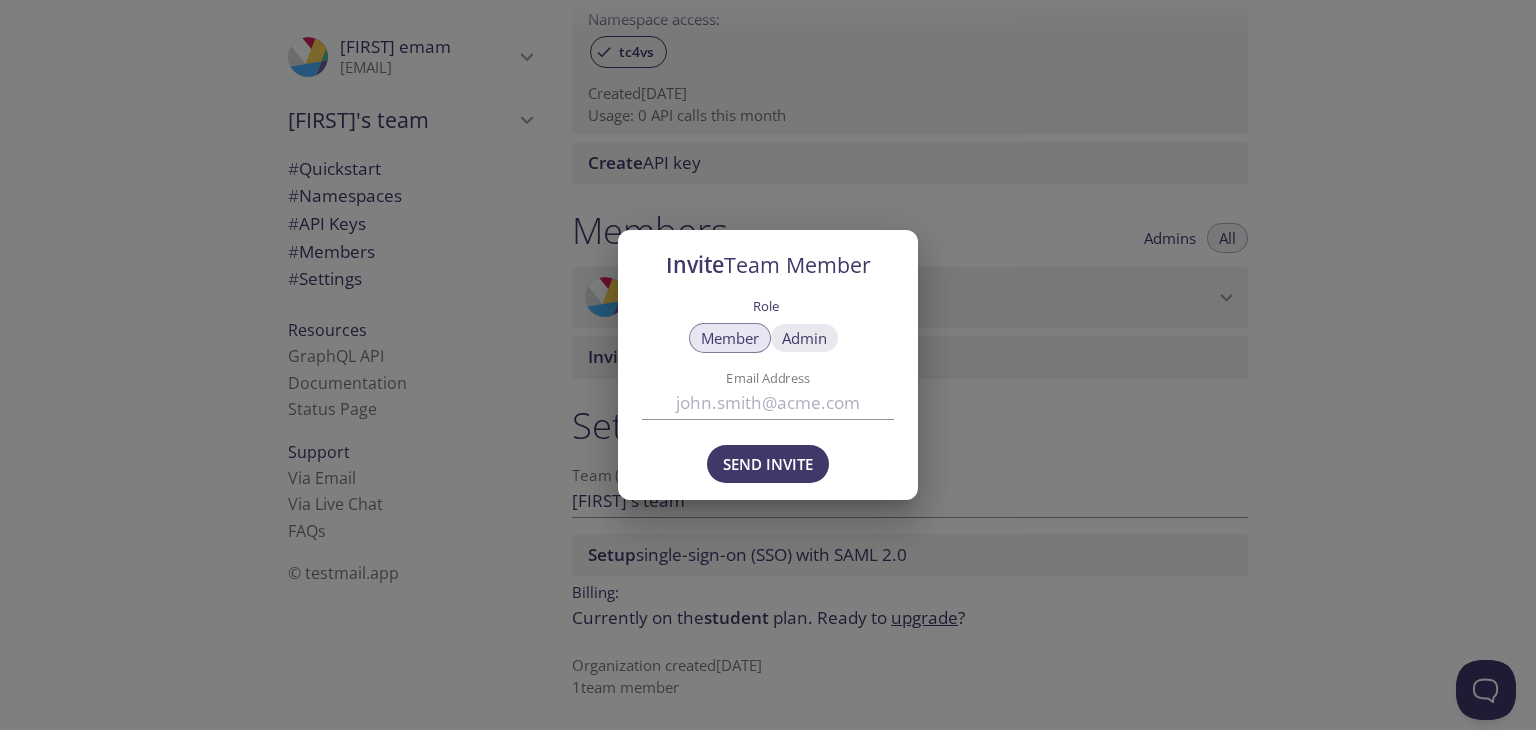 click on "Admin" at bounding box center [804, 338] 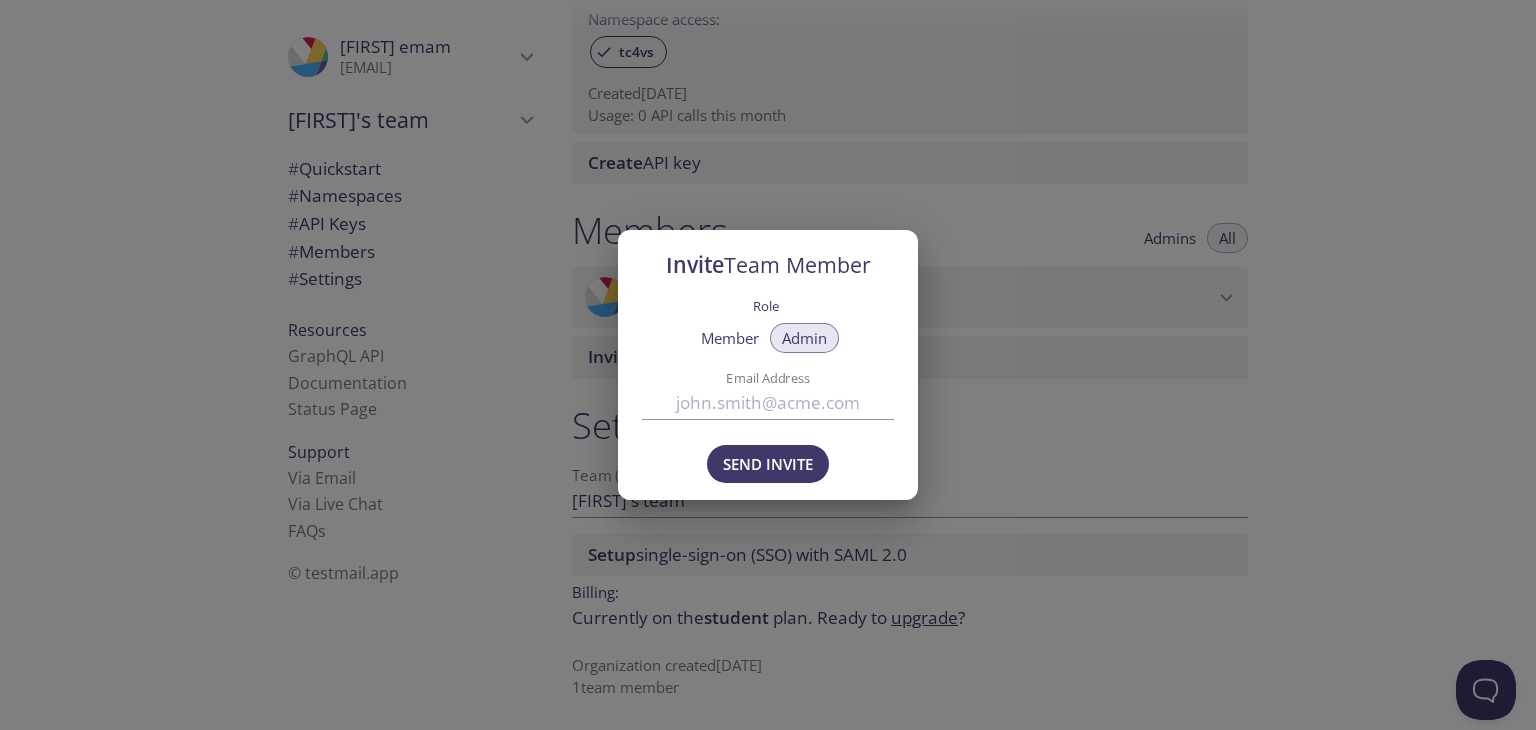 click on "Invite  Team Member Role Member Admin Email Address Send Invite" at bounding box center [768, 365] 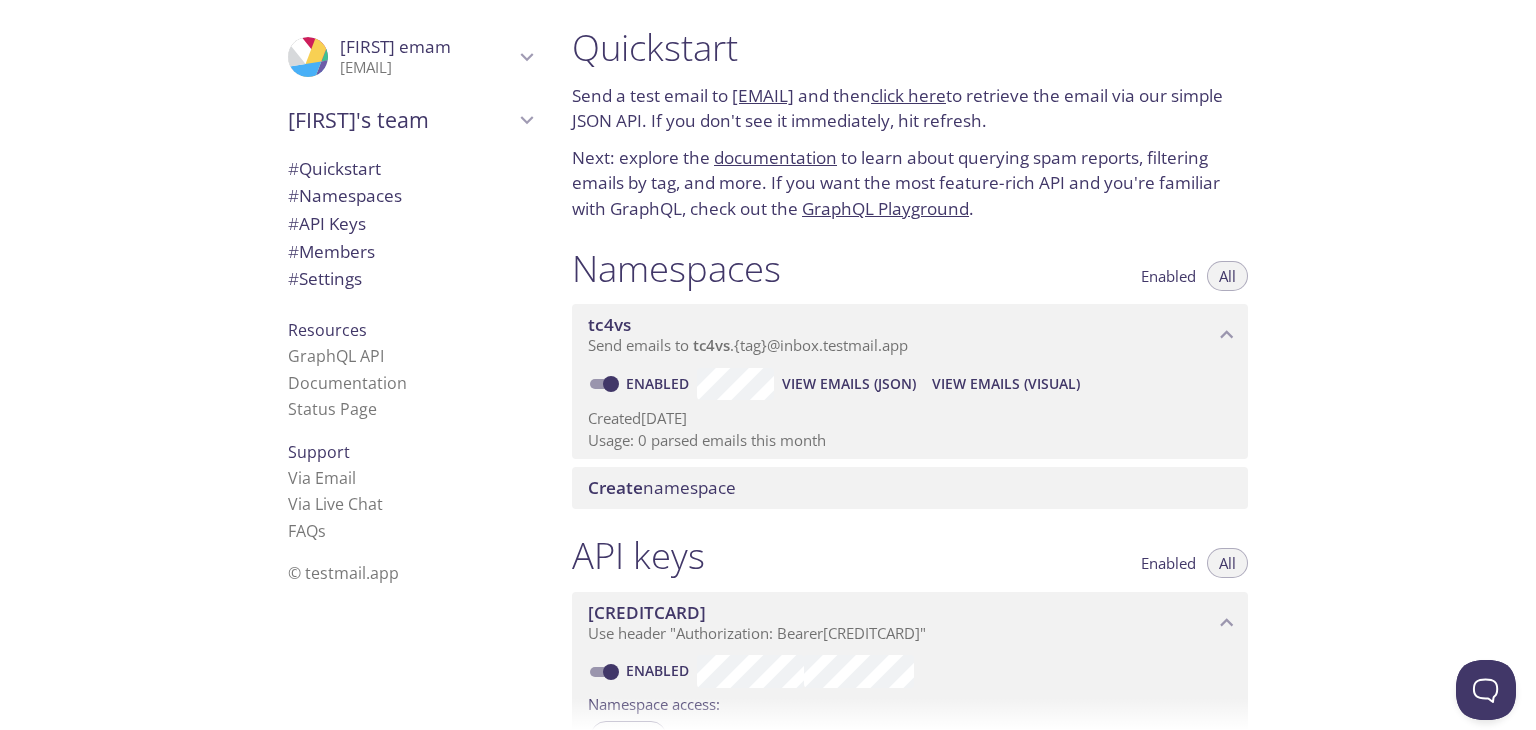 scroll, scrollTop: 0, scrollLeft: 0, axis: both 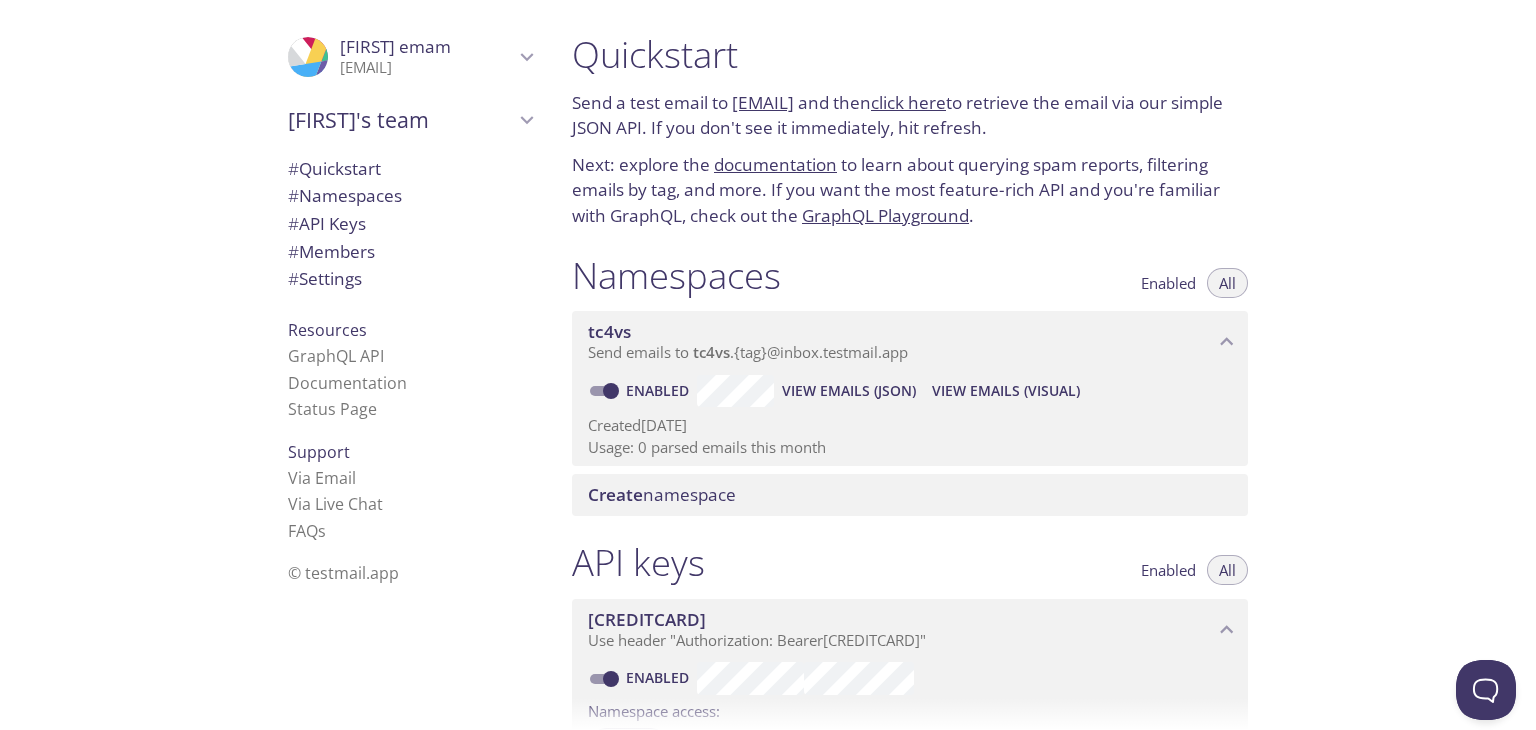 click on "documentation" at bounding box center [775, 164] 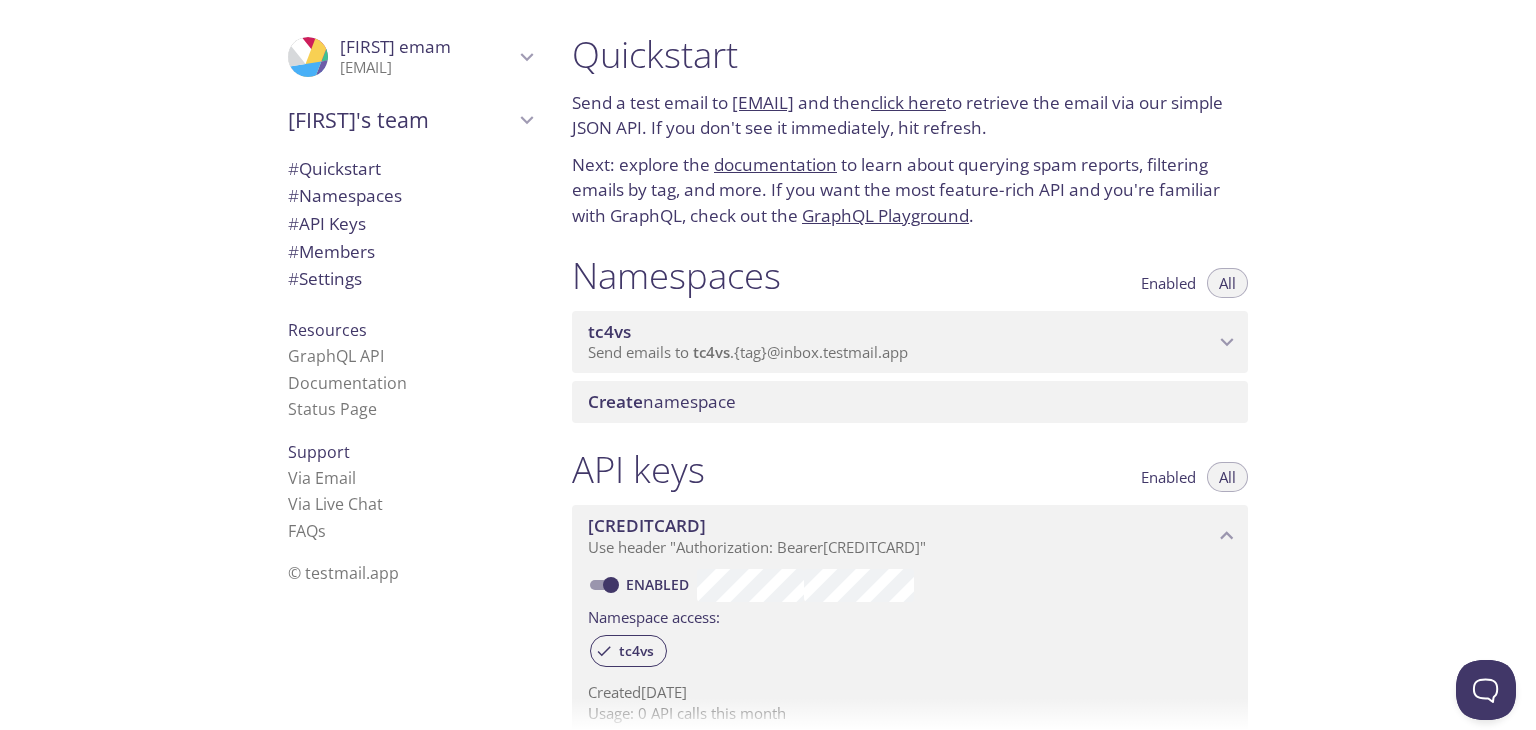 click on "tc4vs" at bounding box center (711, 352) 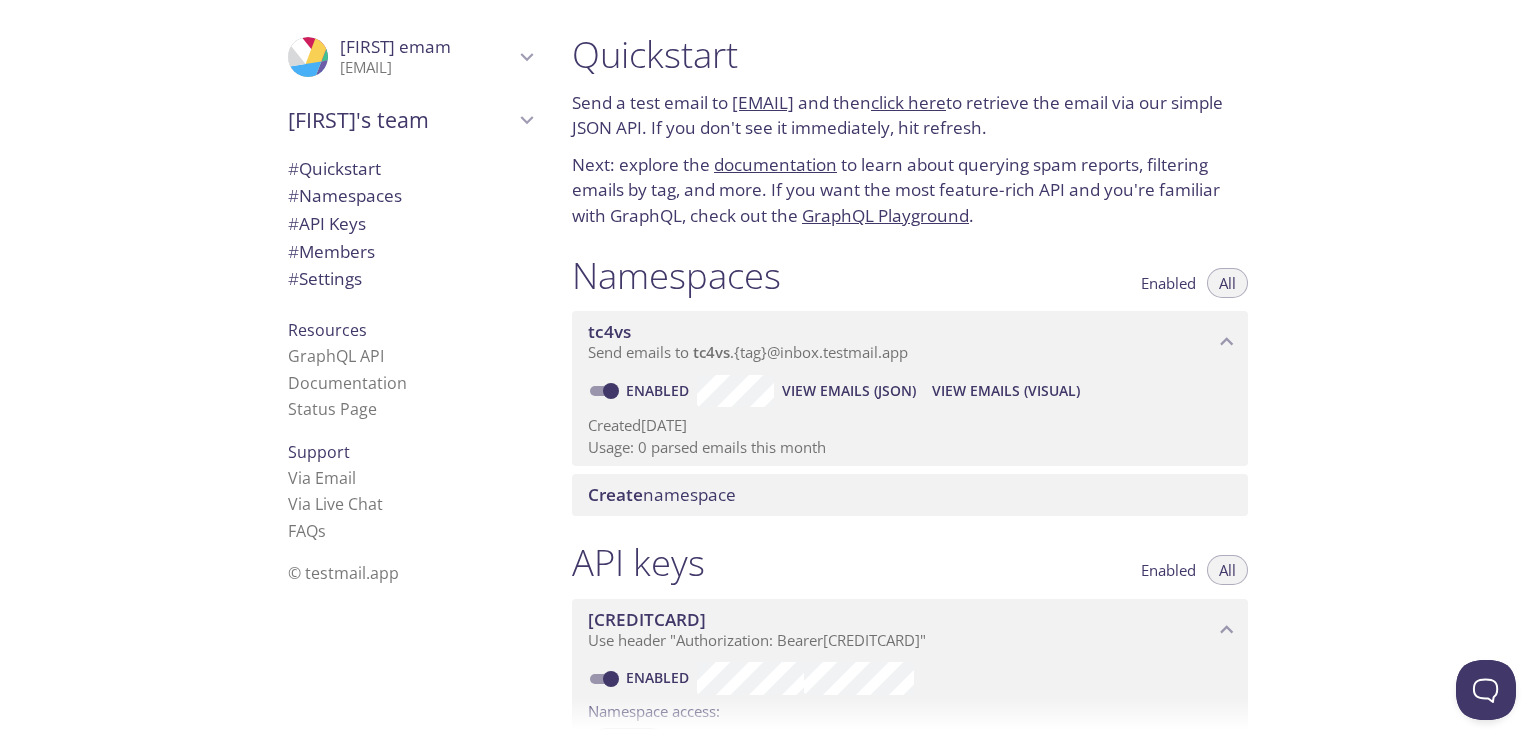 click on "[EMAIL]" at bounding box center (763, 102) 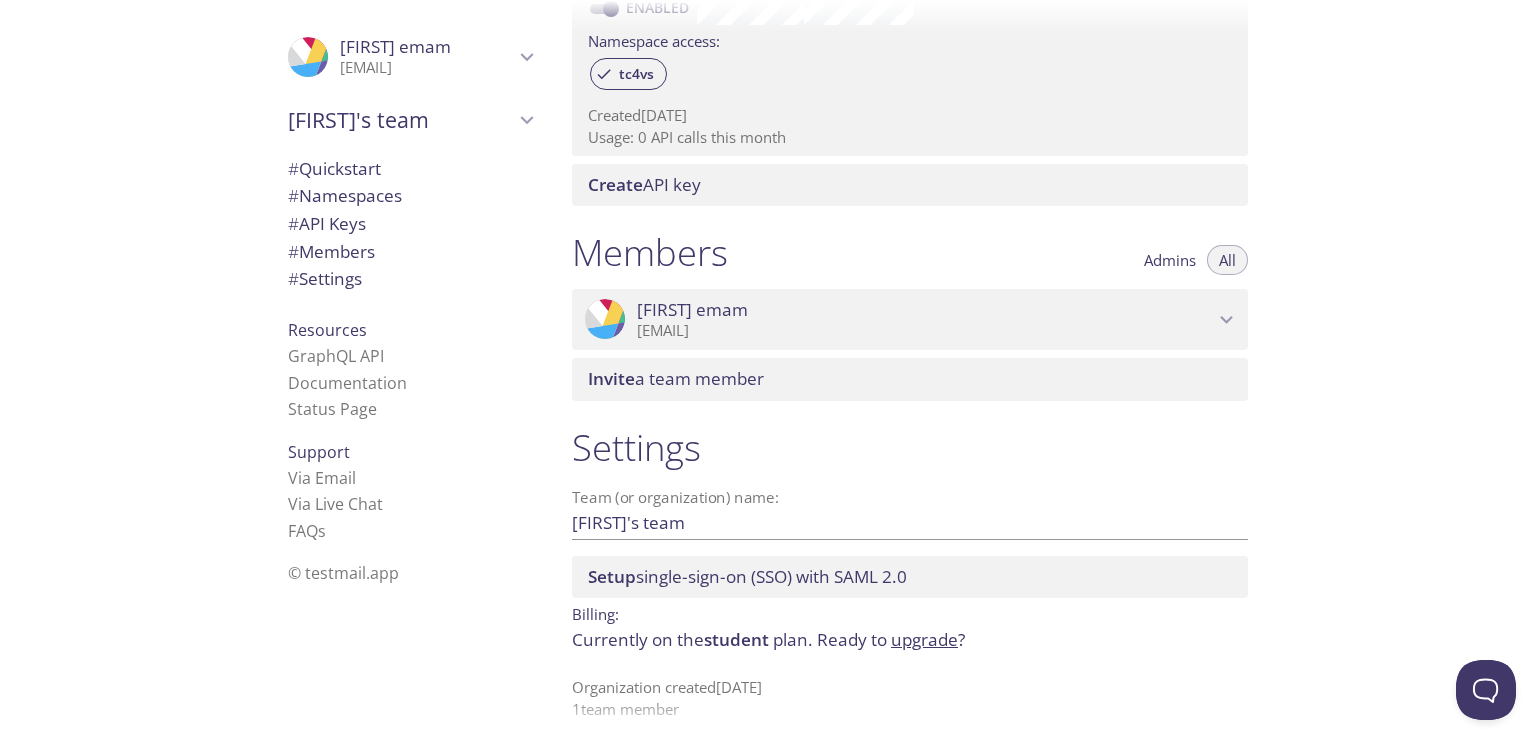 scroll, scrollTop: 678, scrollLeft: 0, axis: vertical 